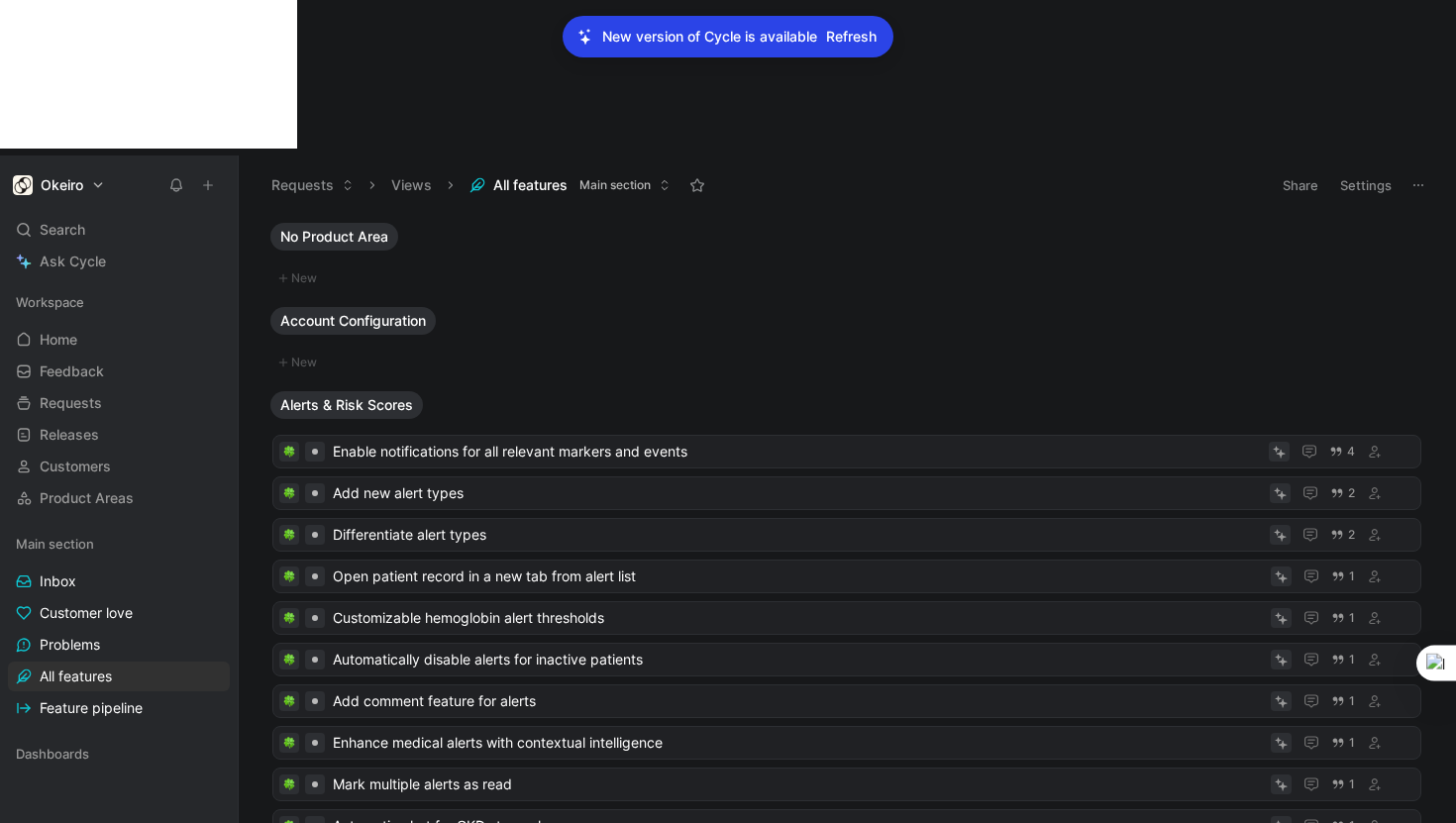 scroll, scrollTop: 0, scrollLeft: 0, axis: both 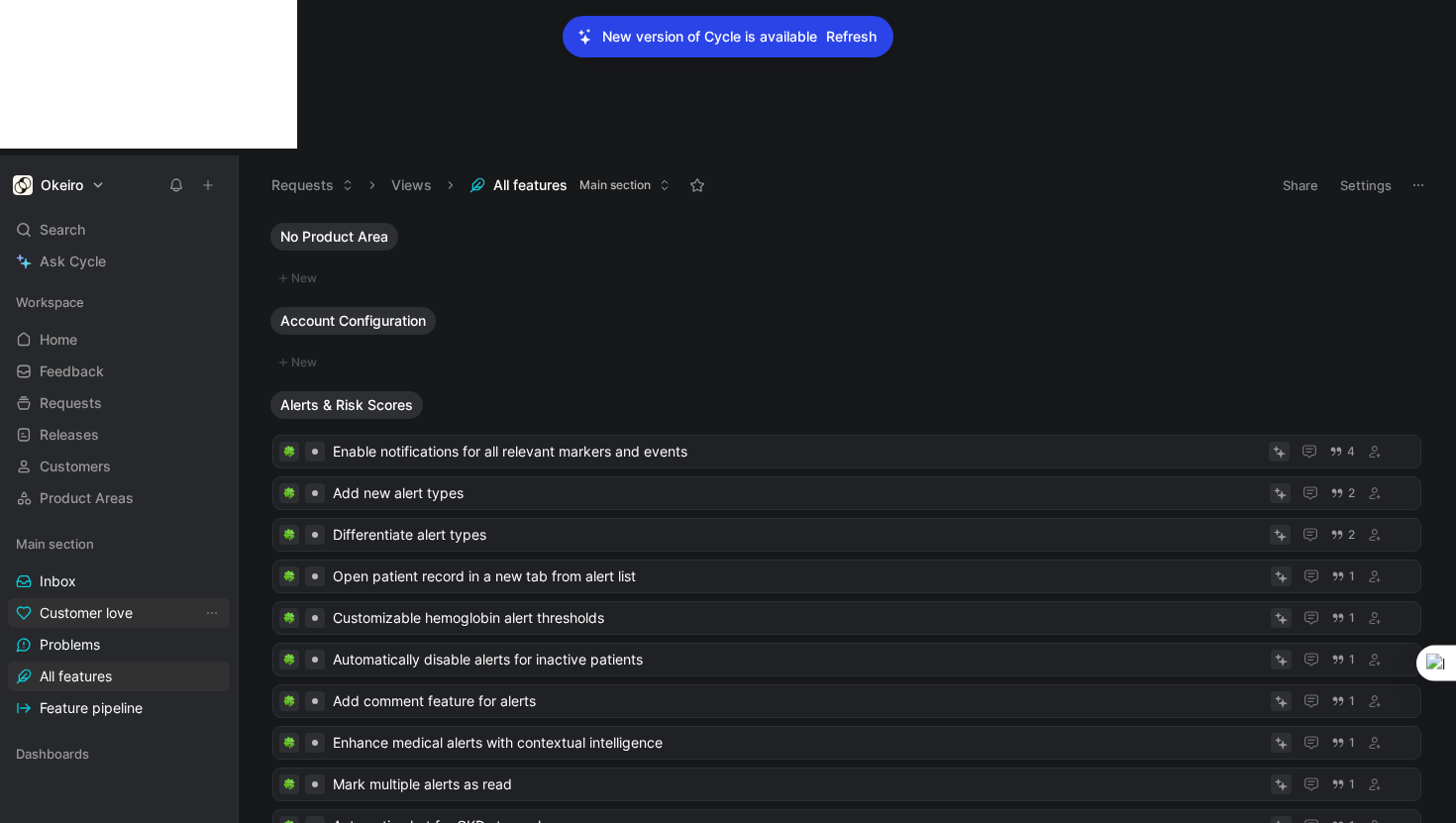 click on "Customer love" at bounding box center [86, 613] 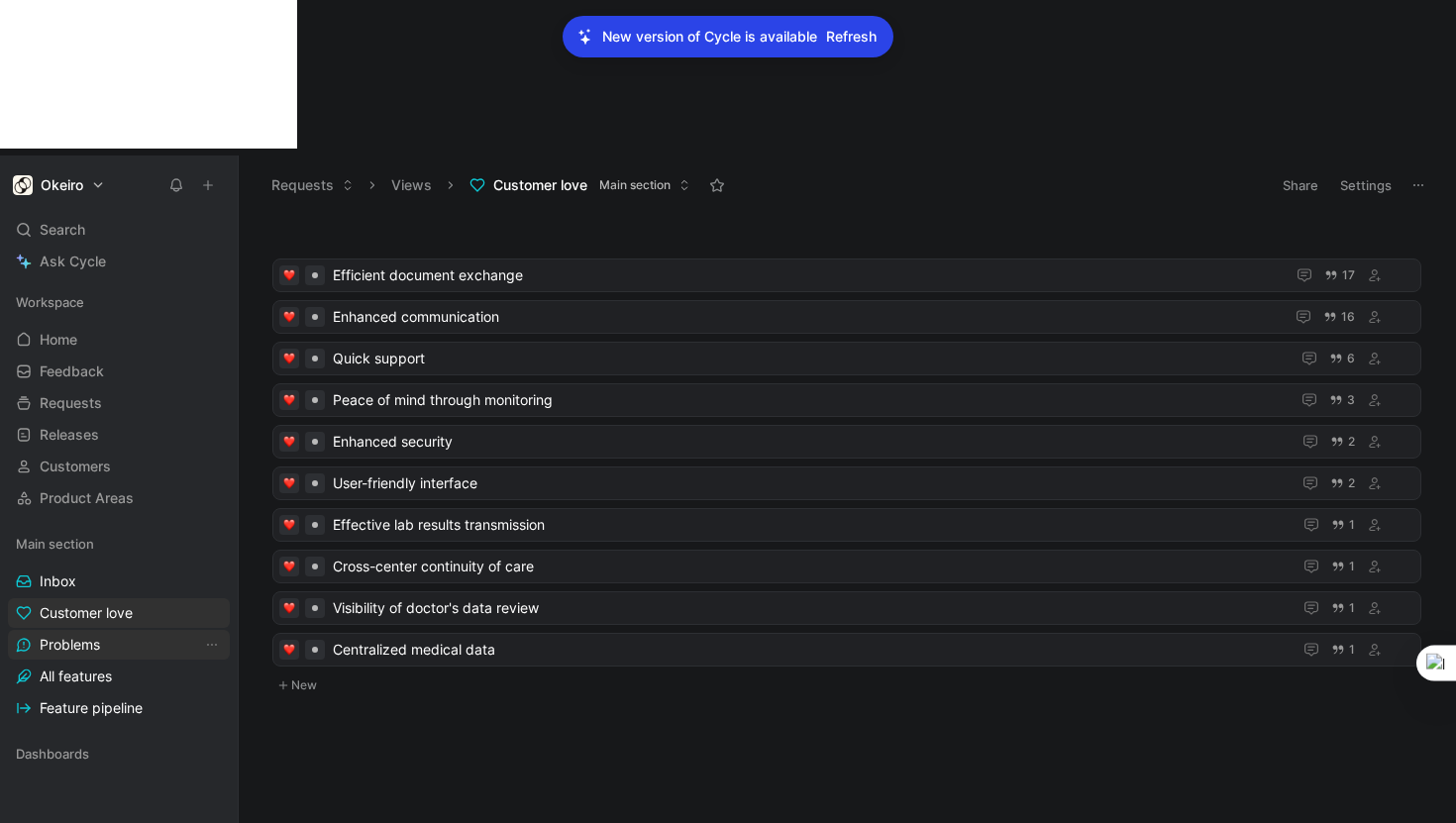 click on "Problems" at bounding box center (69, 645) 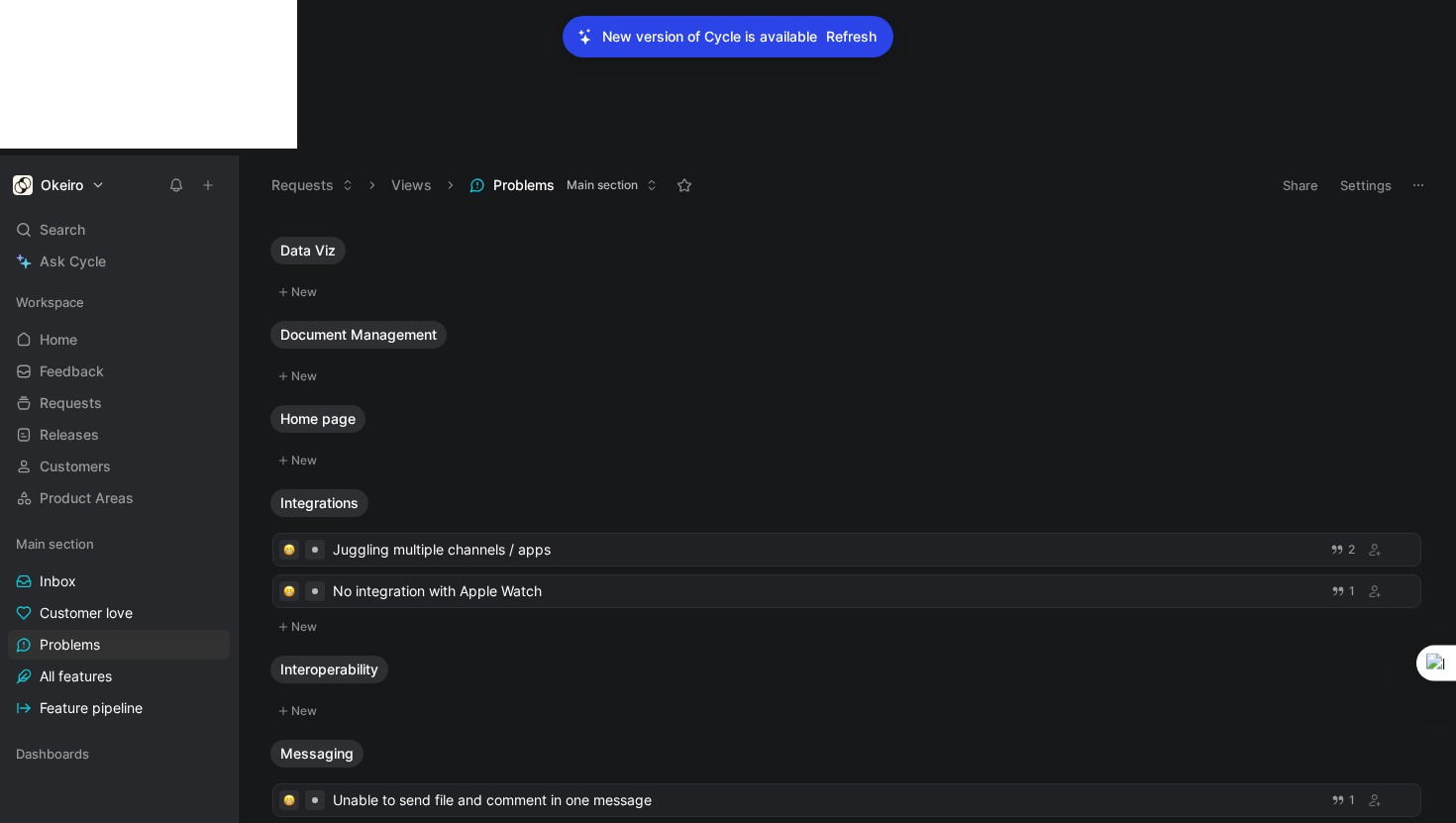 scroll, scrollTop: 788, scrollLeft: 0, axis: vertical 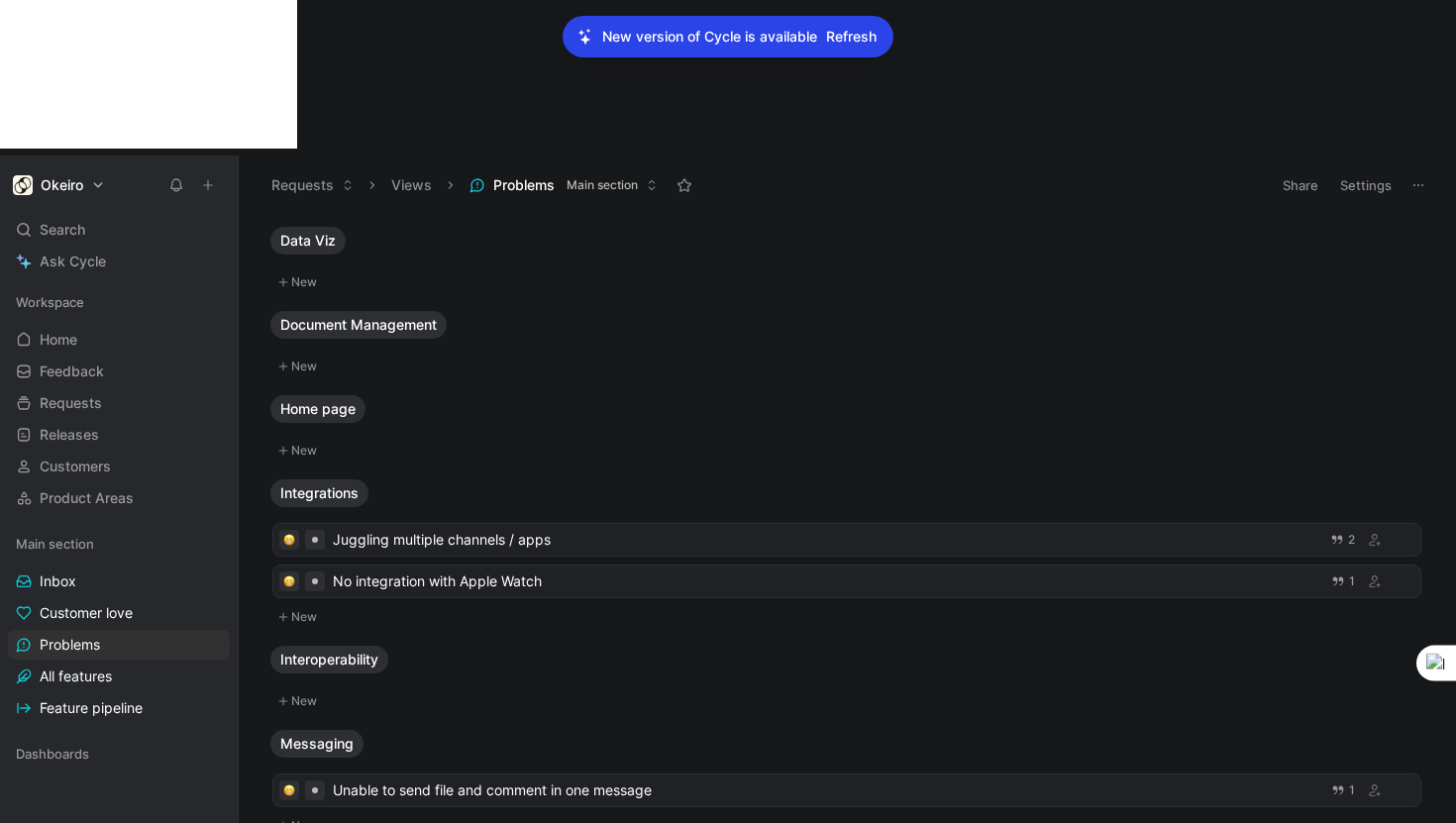 click on "Load more" at bounding box center (317, 867) 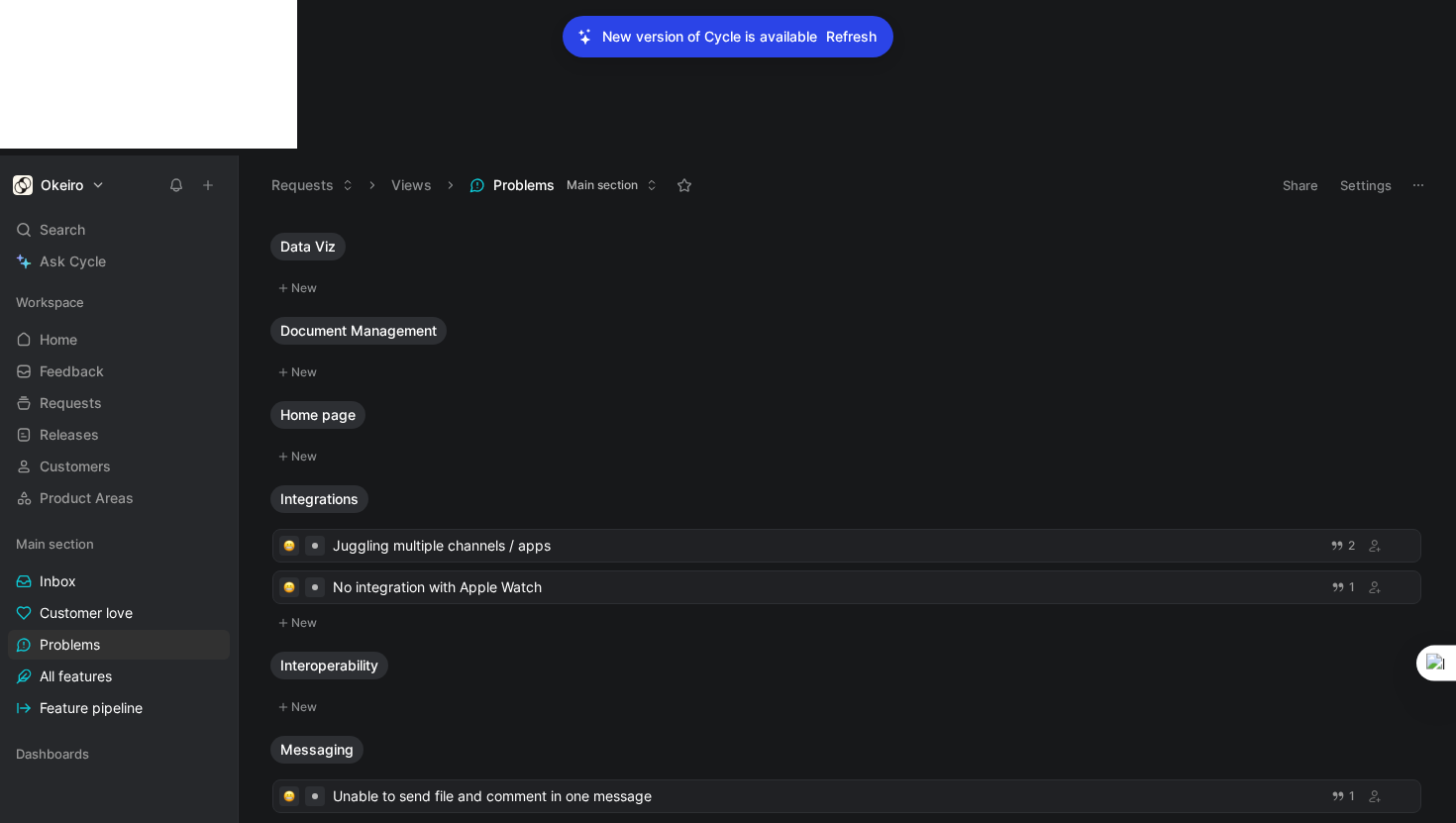 scroll, scrollTop: 788, scrollLeft: 0, axis: vertical 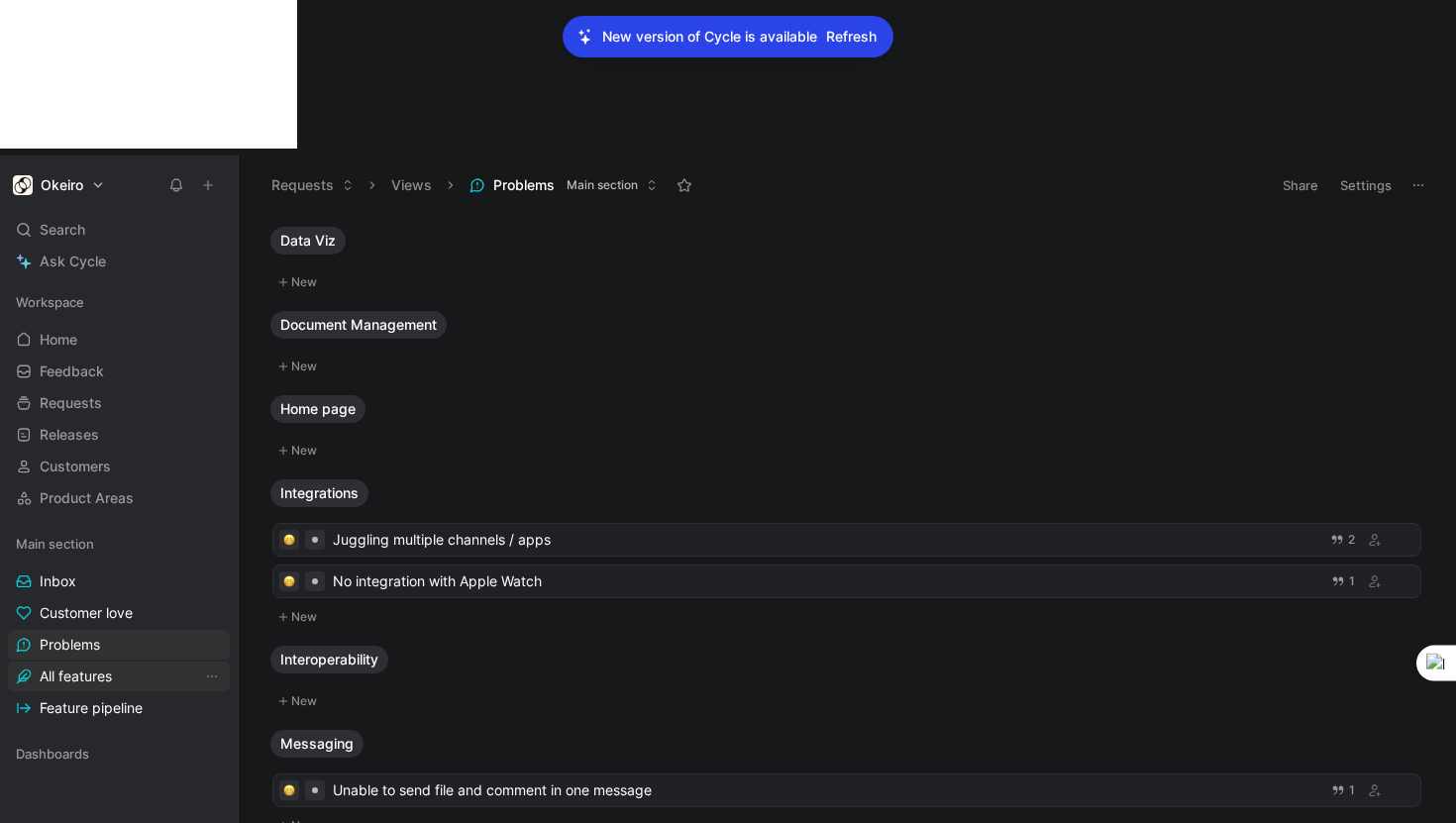 click on "All features" at bounding box center (75, 676) 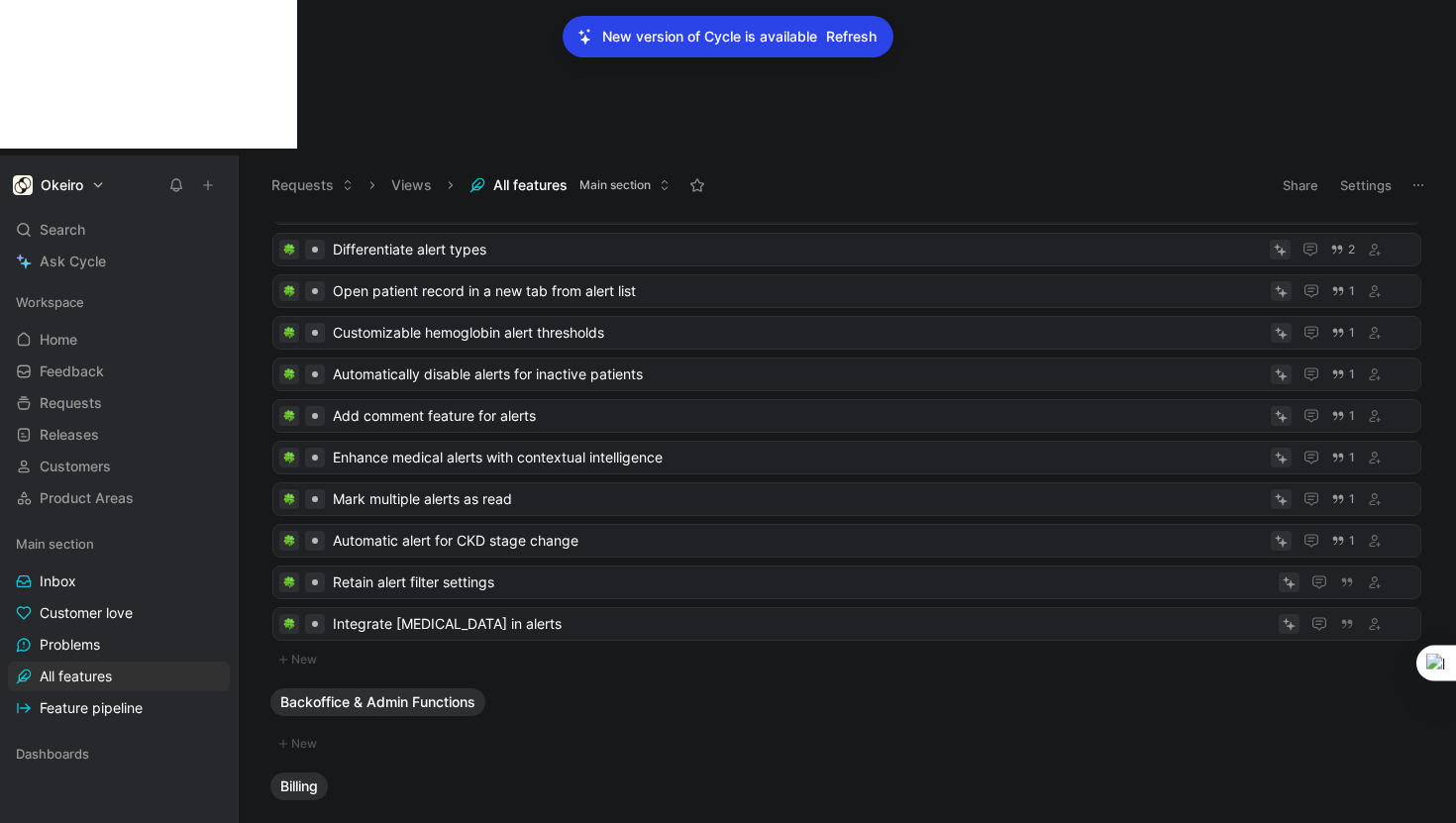 scroll, scrollTop: 0, scrollLeft: 0, axis: both 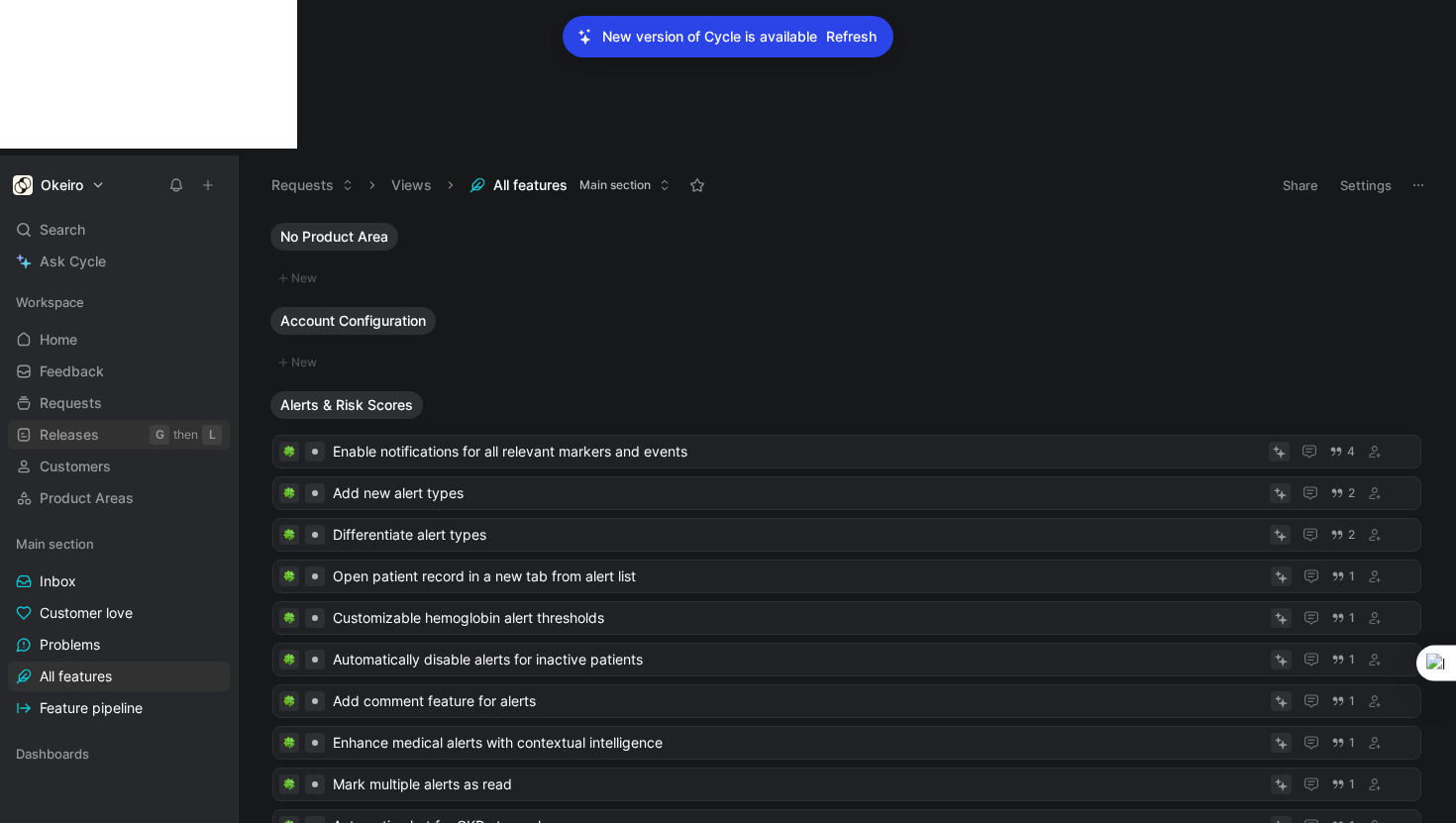 click on "Releases" at bounding box center [69, 435] 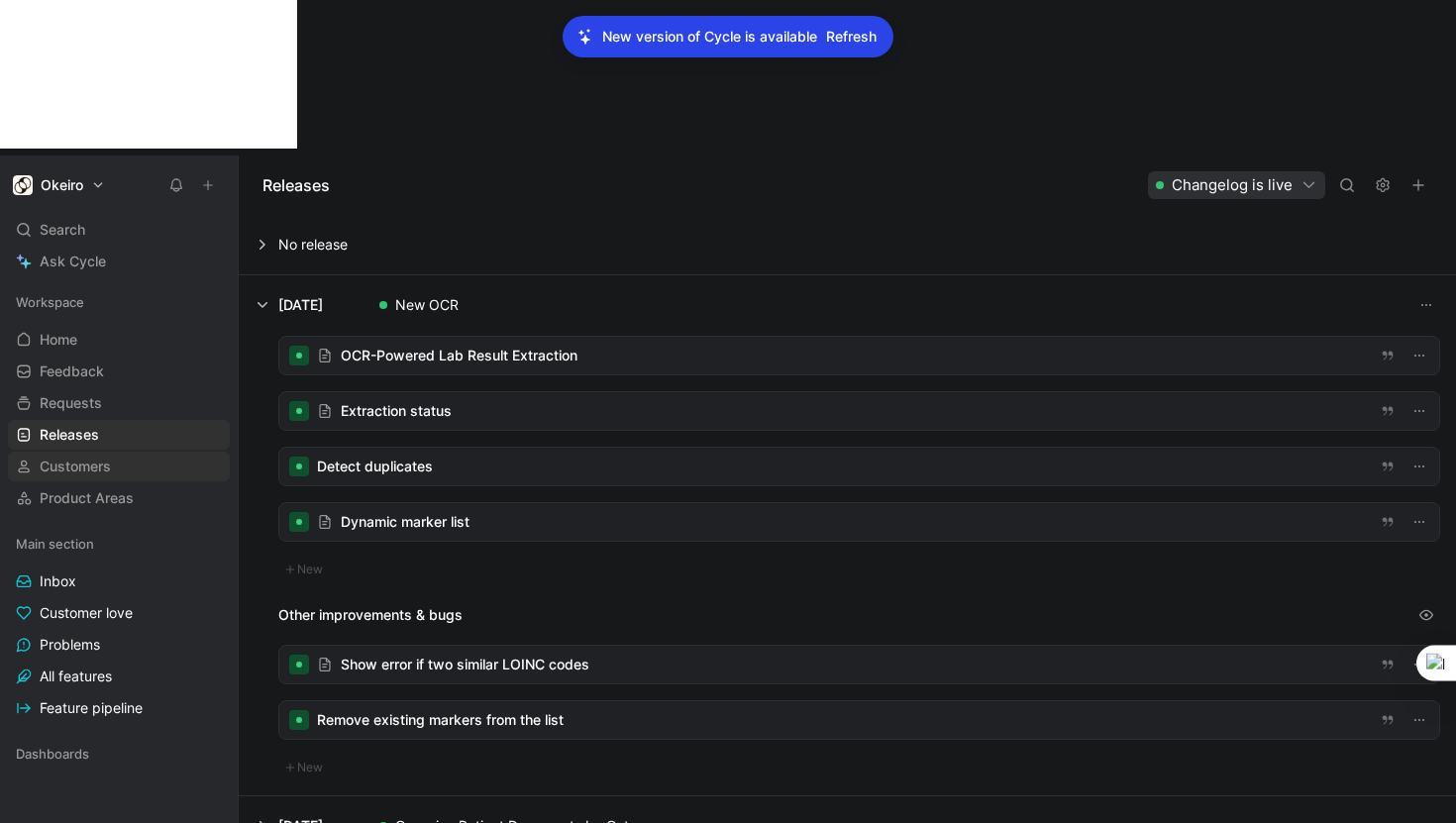 click on "Customers" at bounding box center [75, 466] 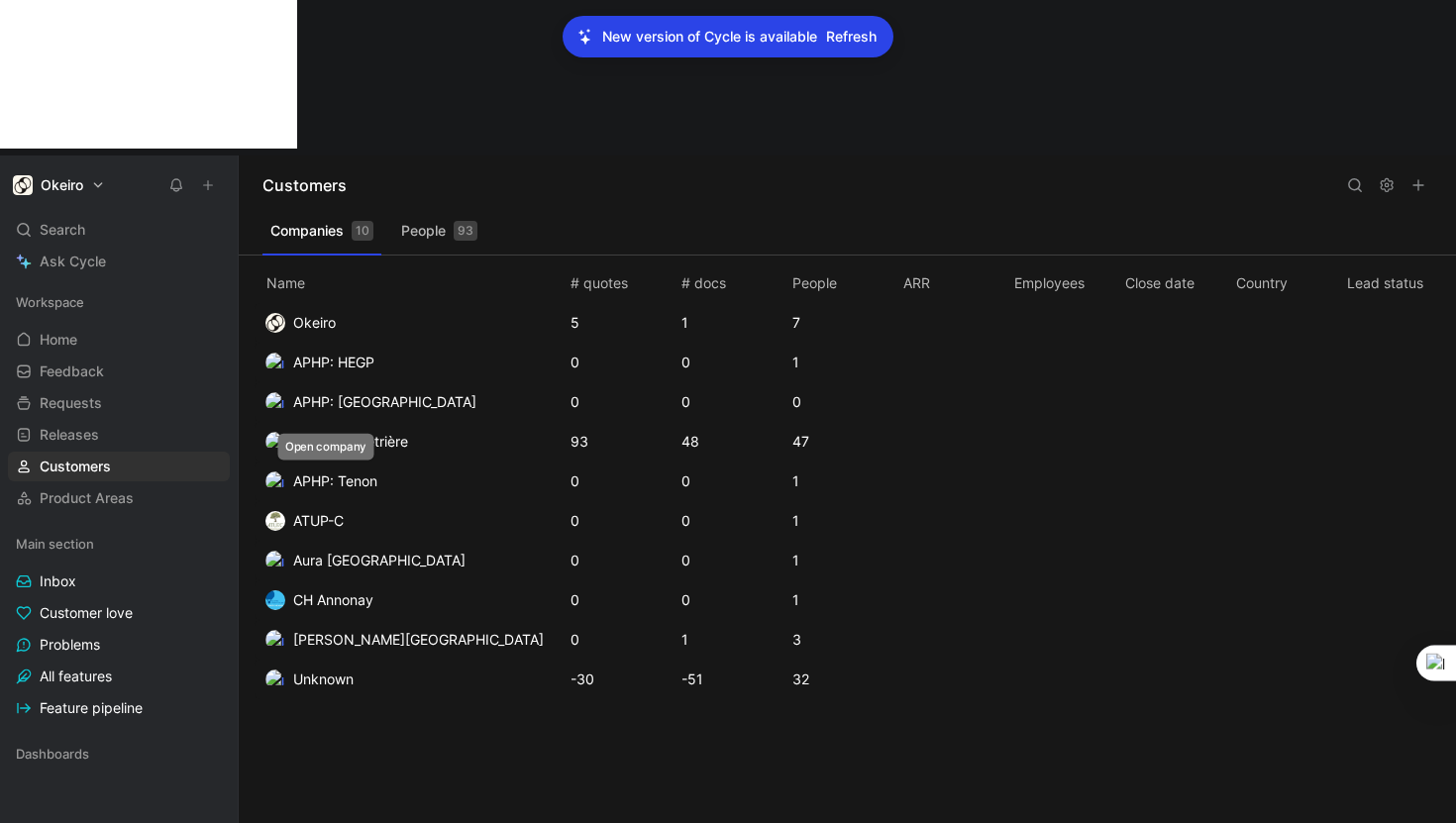 click on "[PERSON_NAME][GEOGRAPHIC_DATA]" at bounding box center [418, 639] 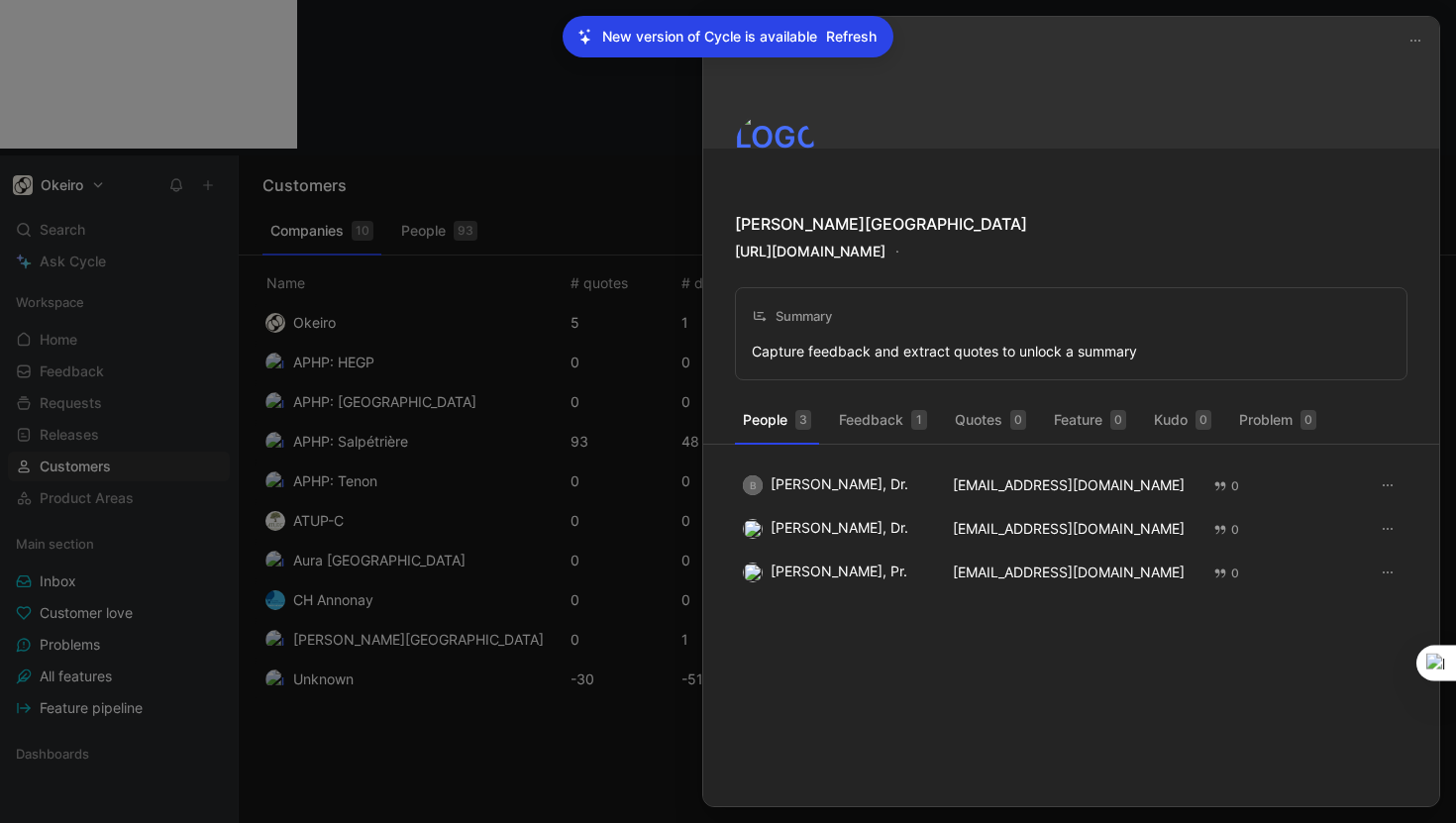 click at bounding box center (728, 411) 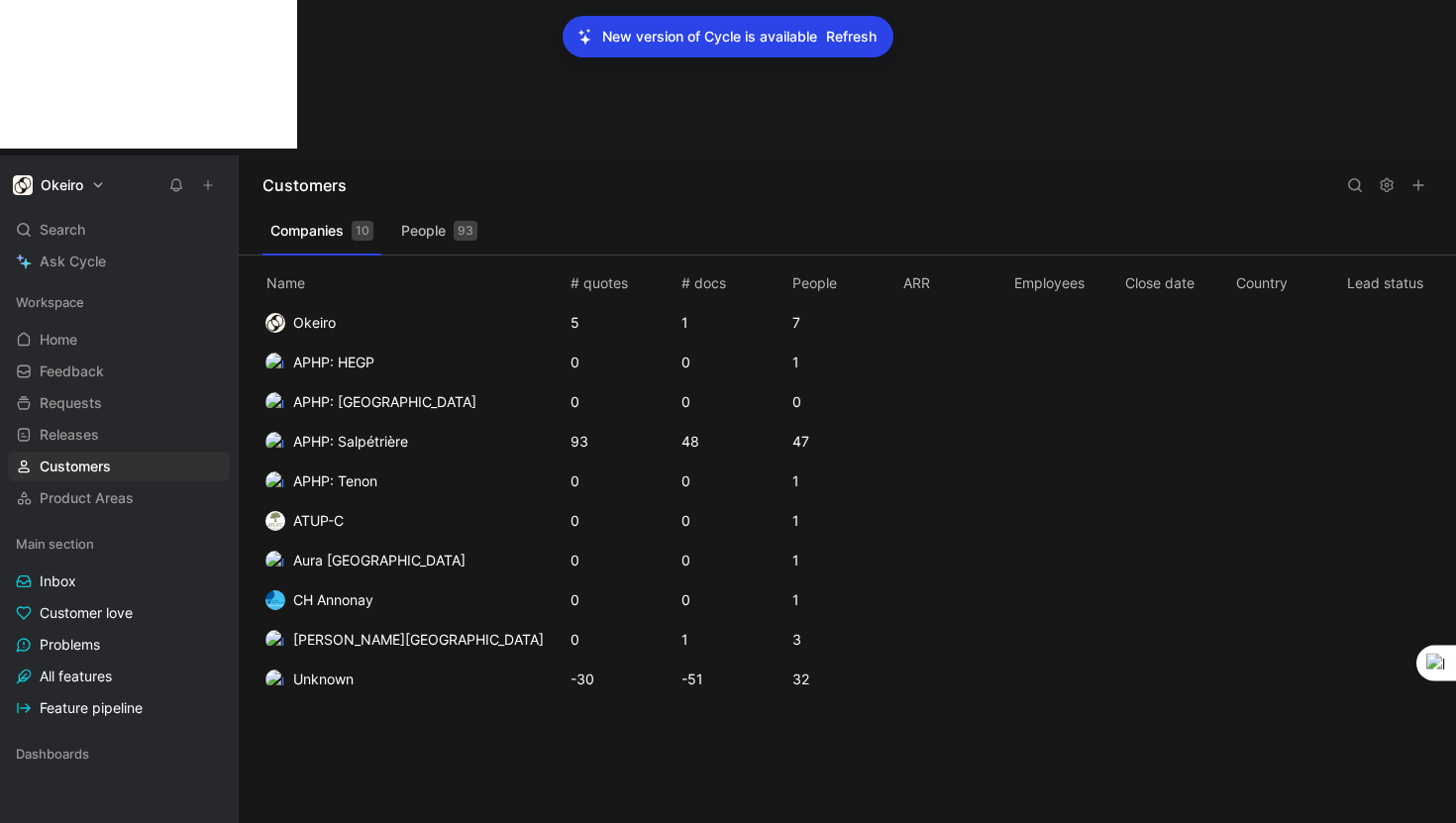 click on "APHP: Salpétrière" at bounding box center (351, 441) 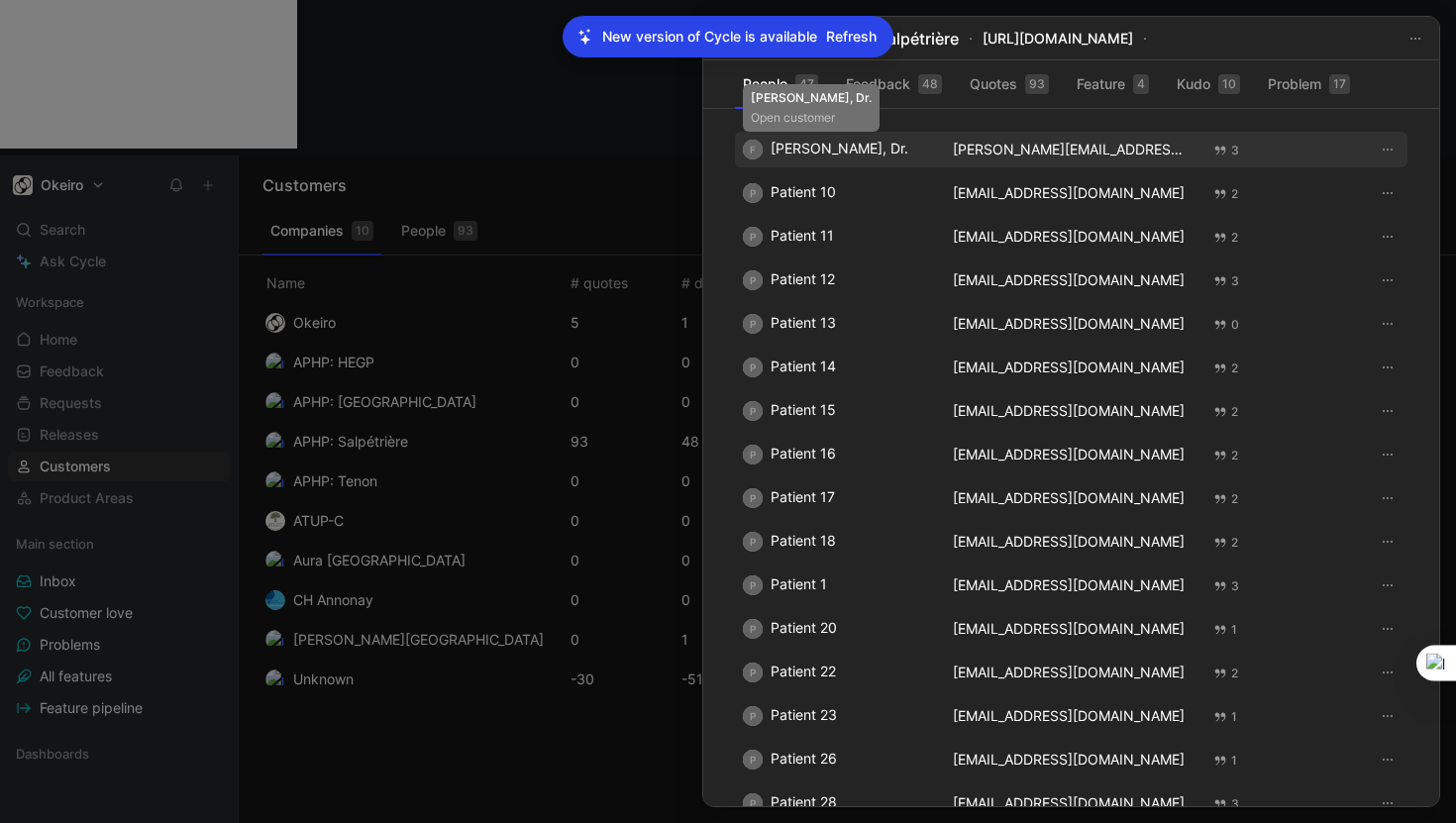click on "F [PERSON_NAME], Dr." at bounding box center [836, 150] 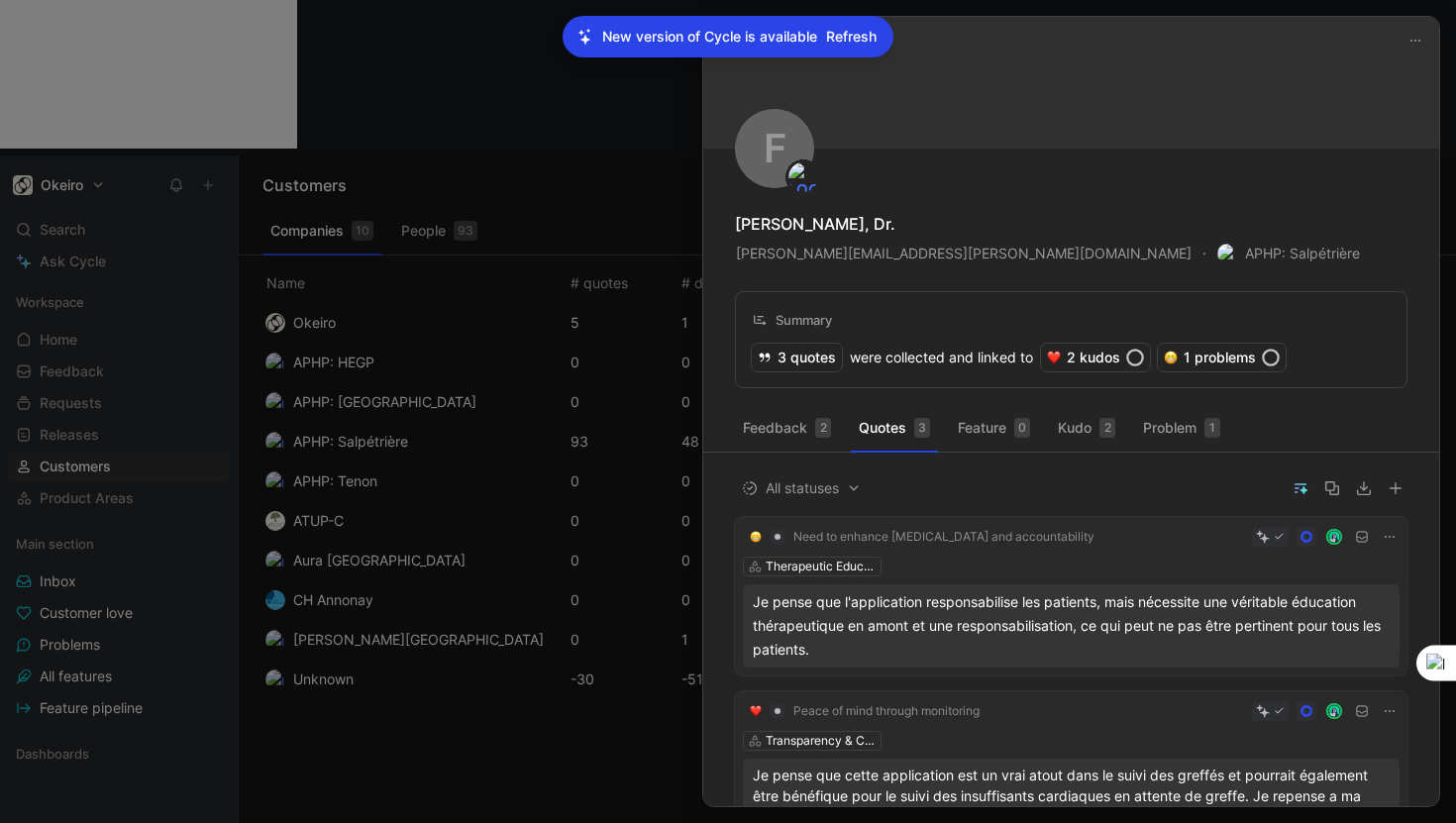 click at bounding box center (728, 411) 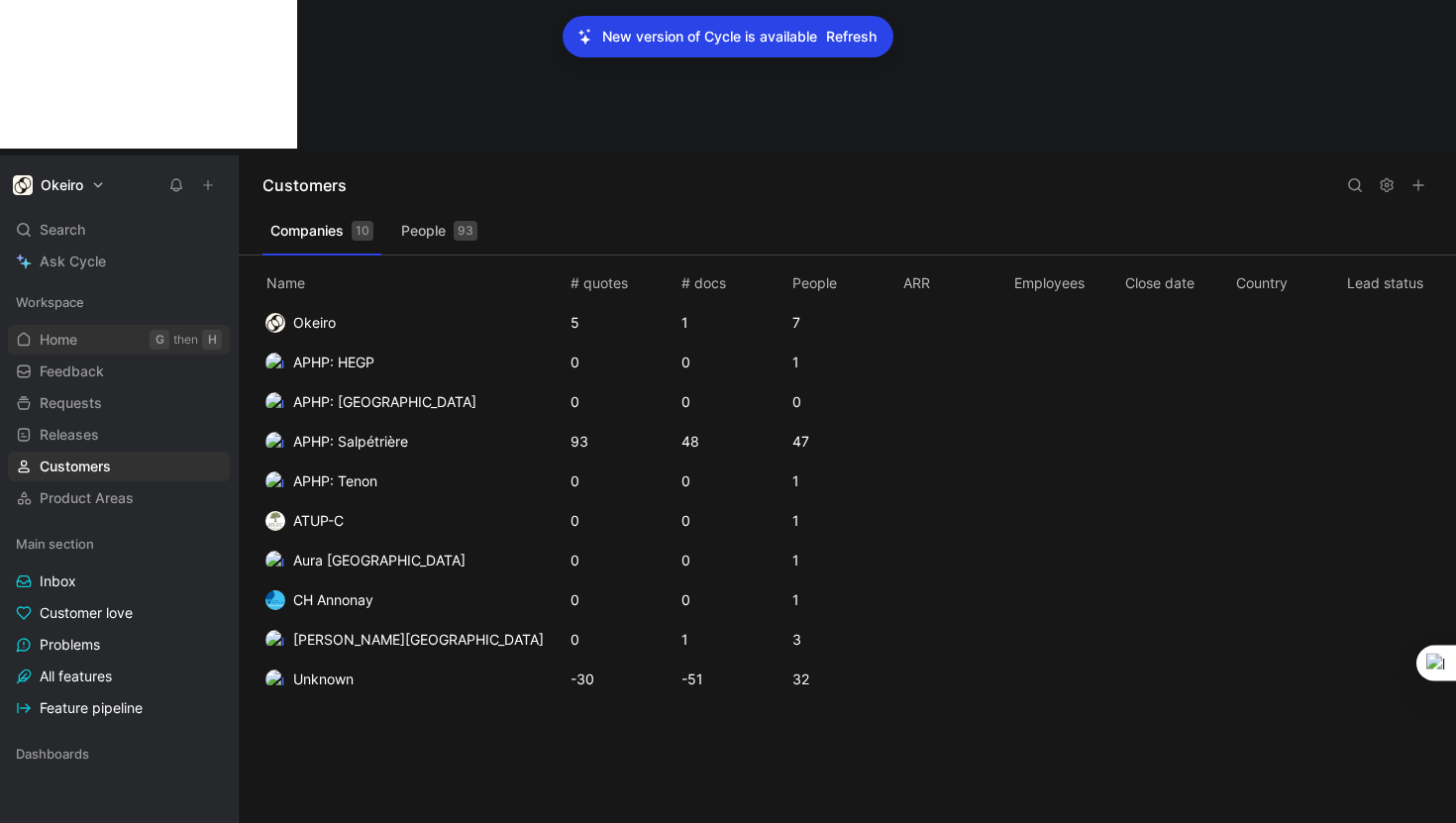 click on "Home" at bounding box center (58, 340) 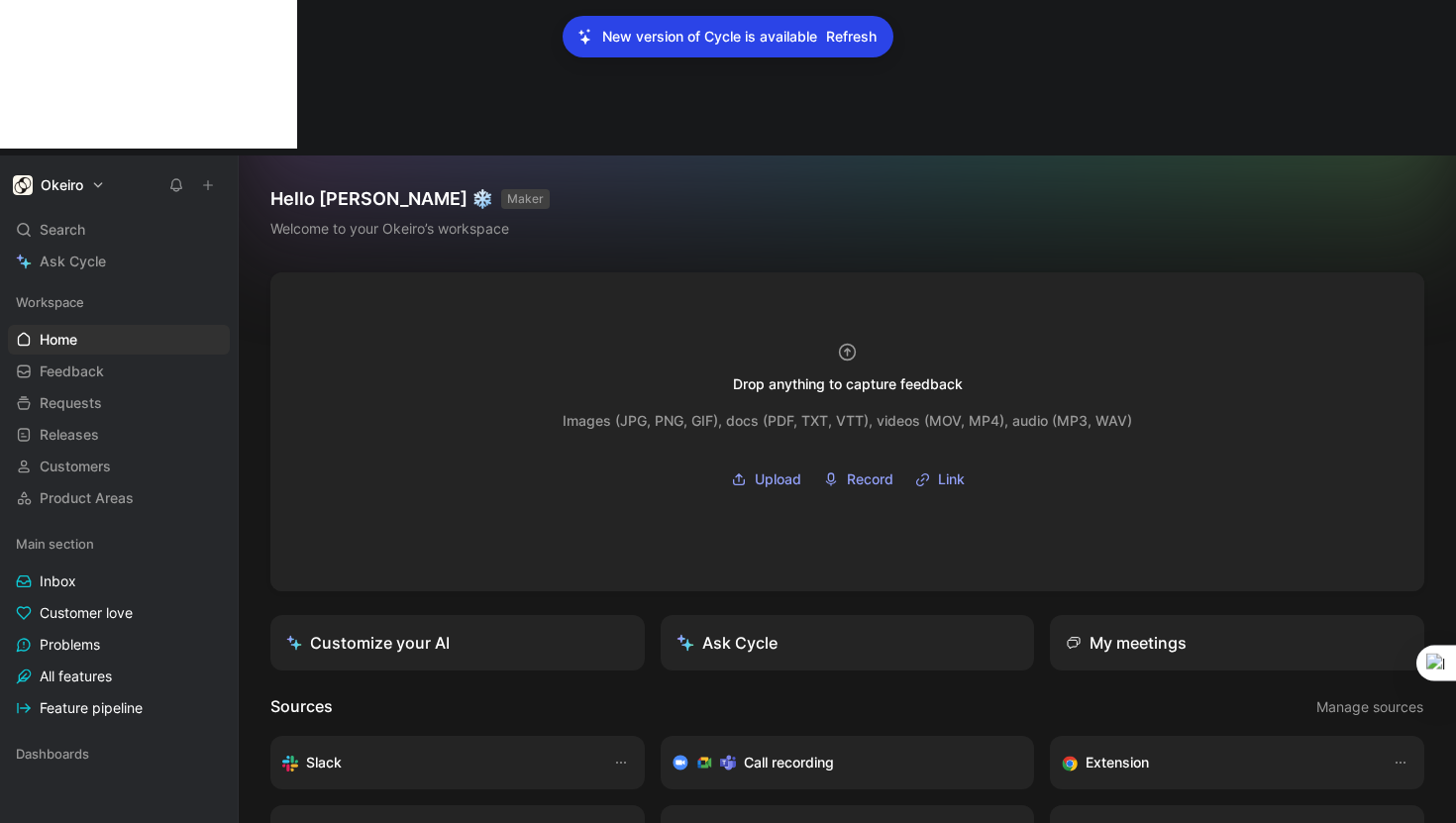 click on "Call recording" at bounding box center [788, 763] 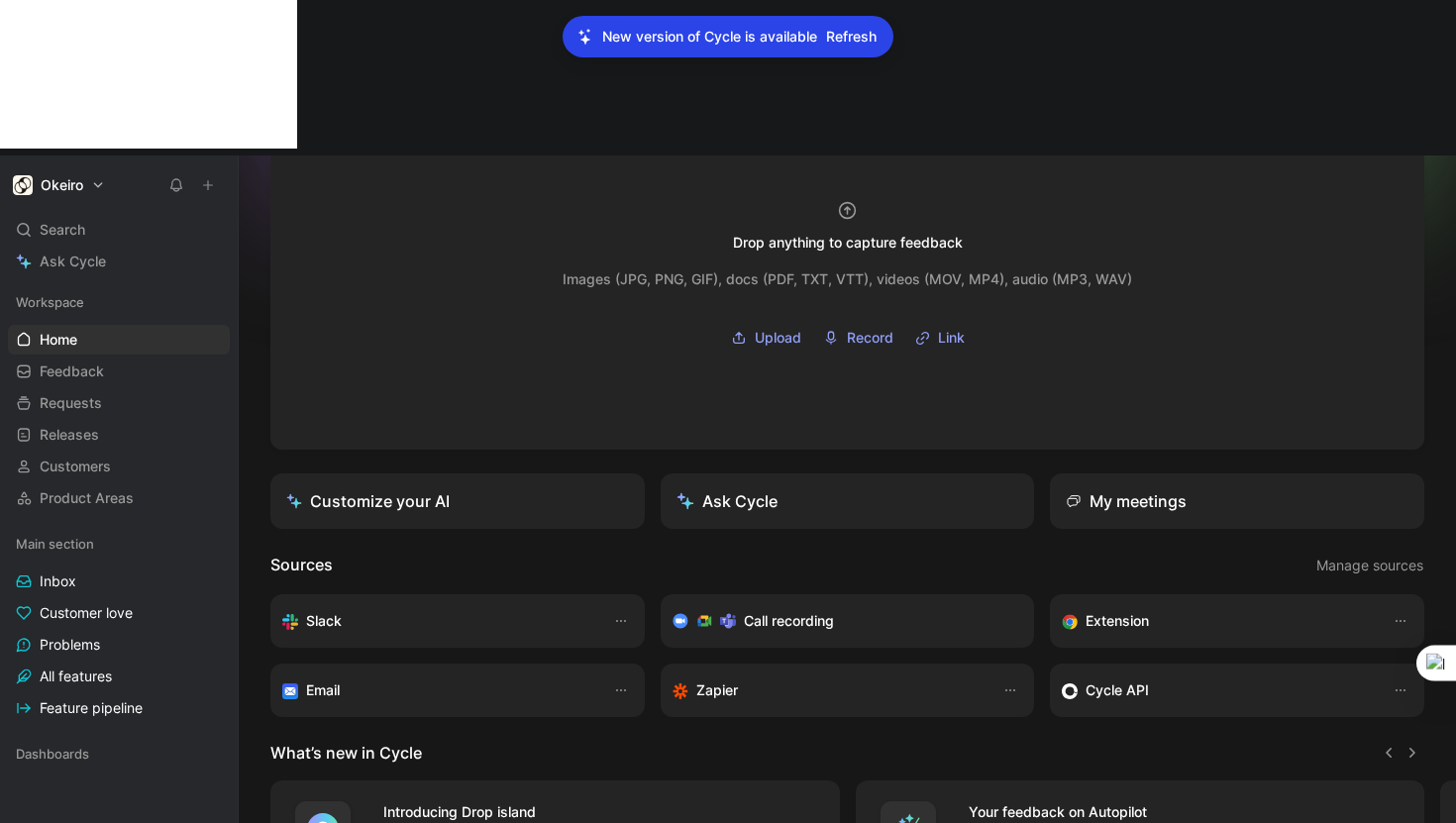 scroll, scrollTop: 209, scrollLeft: 0, axis: vertical 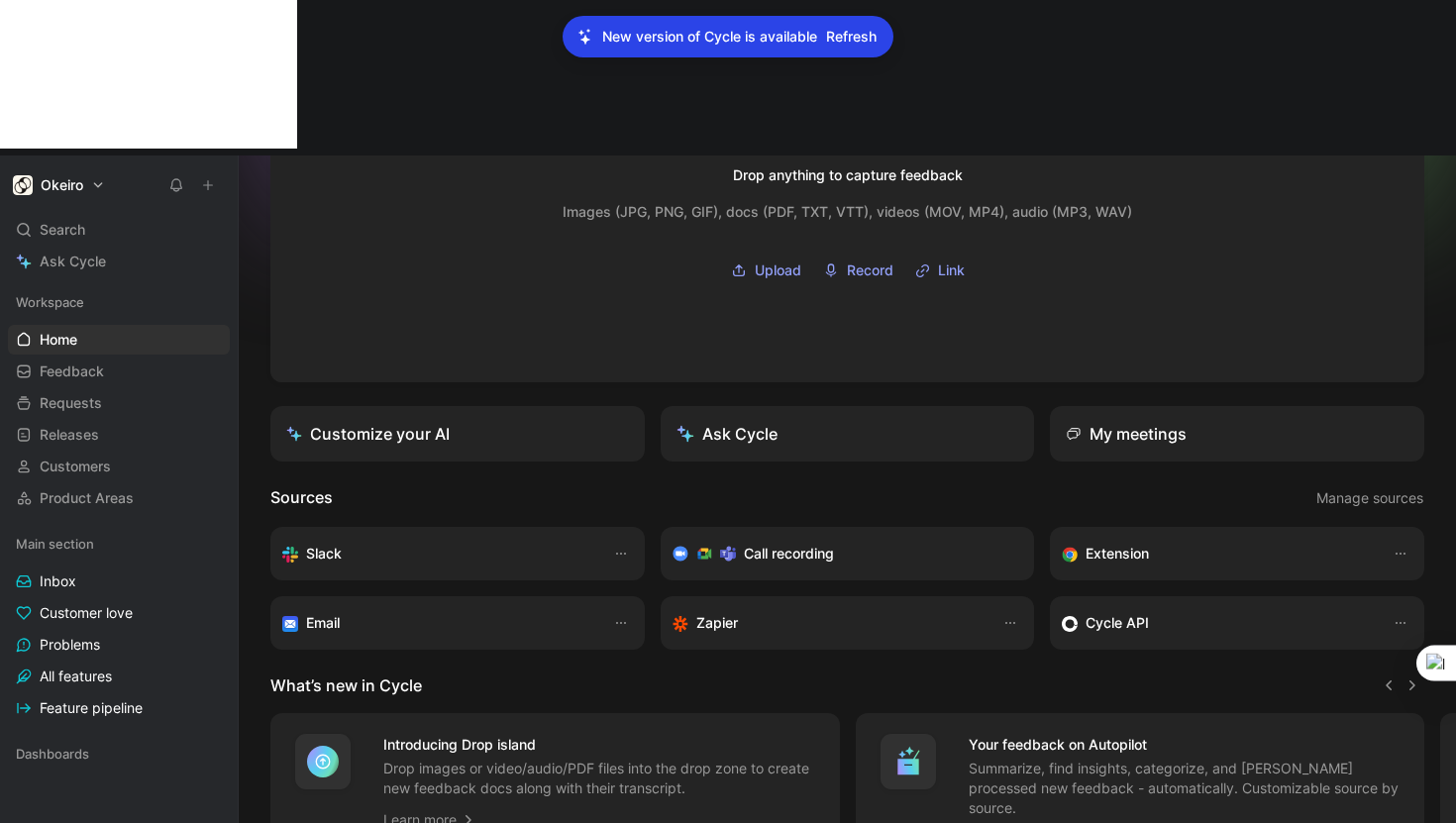 click on "Call recording" at bounding box center [788, 554] 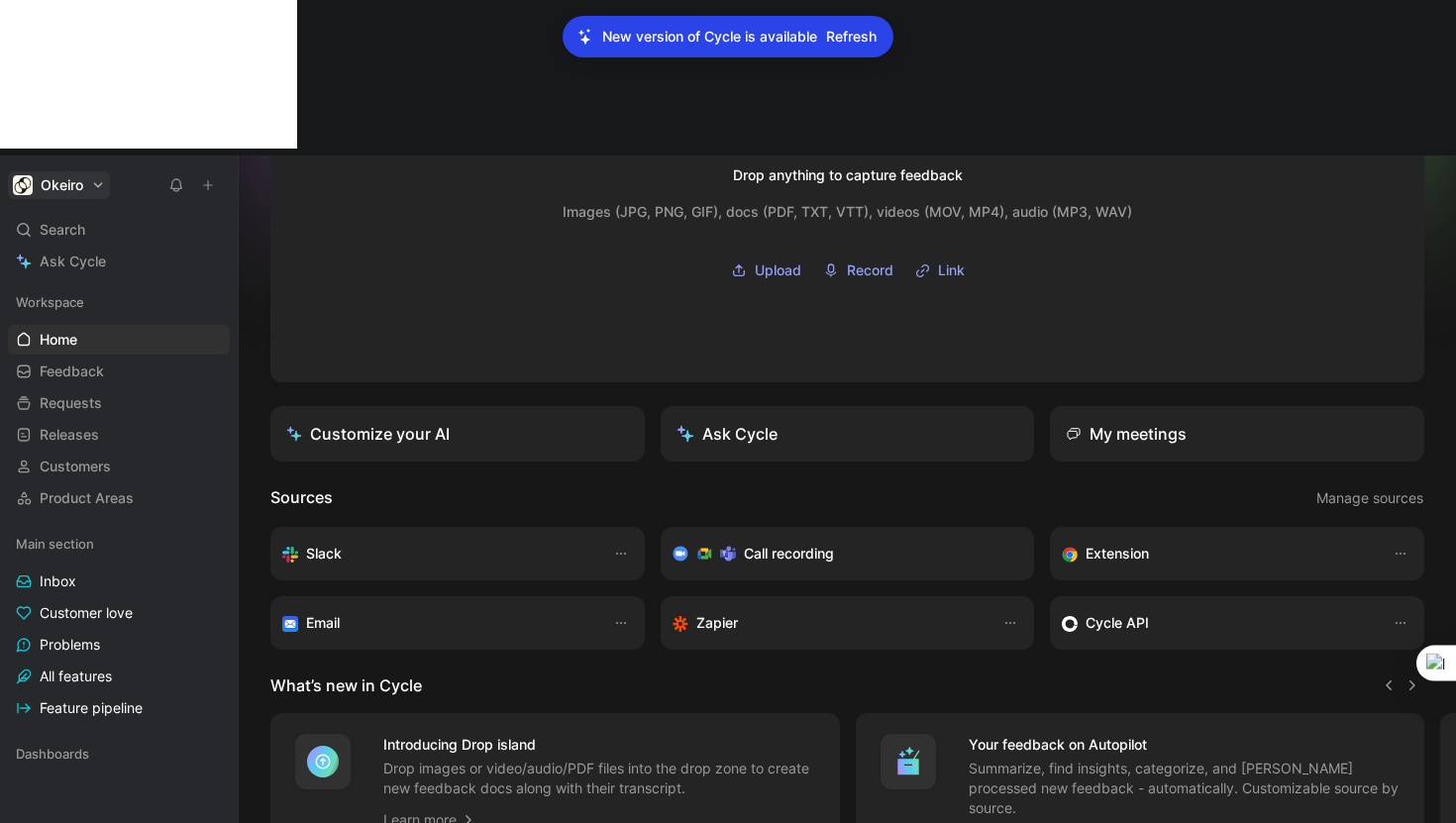 click on "Okeiro Search ⌘ K Ask Cycle Workspace Home G then H Feedback G then F Requests G then R Releases G then L Customers Product Areas Main section Inbox Customer love Problems All features Feature pipeline Dashboards
To pick up a draggable item, press the space bar.
While dragging, use the arrow keys to move the item.
Press space again to drop the item in its new position, or press escape to cancel.
Help center Invite member Hello [PERSON_NAME] ❄️ MAKER Welcome to your Okeiro’s workspace Drop anything to capture feedback Images (JPG, PNG, GIF), docs (PDF, TXT, VTT), videos (MOV, MP4), audio (MP3, WAV) Upload Record Link Customize your AI Ask Cycle My meetings Sources Manage sources Slack Call recording Extension Email Zapier Cycle API What’s new in Cycle Introducing Drop island Drop images or video/audio/PDF files into the drop zone to create new feedback docs along with their transcript. Learn more Your feedback on Autopilot Learn more Introducing Call recording Learn more" at bounding box center [728, 411] 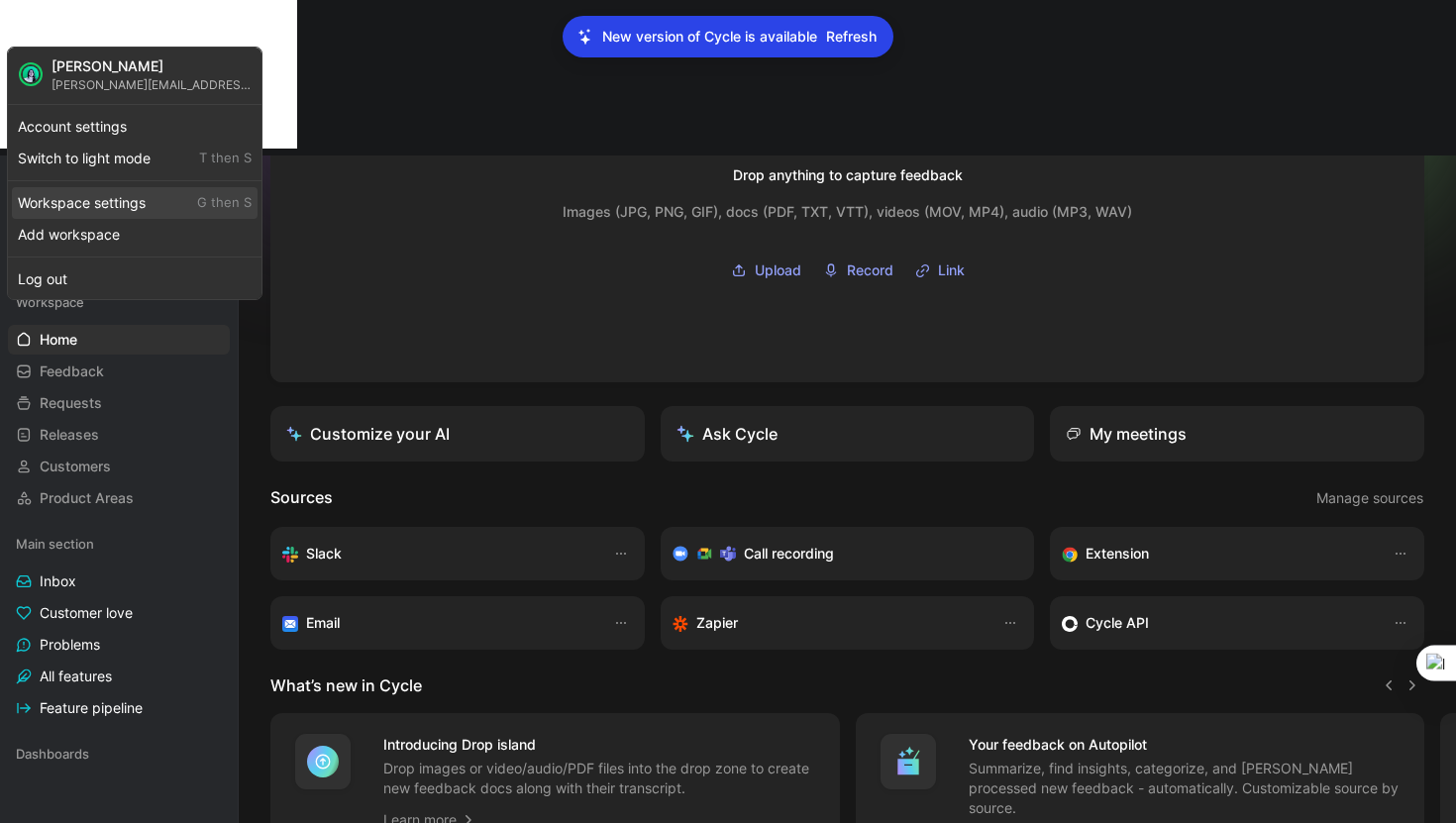 click on "Workspace settings G then S" at bounding box center (135, 203) 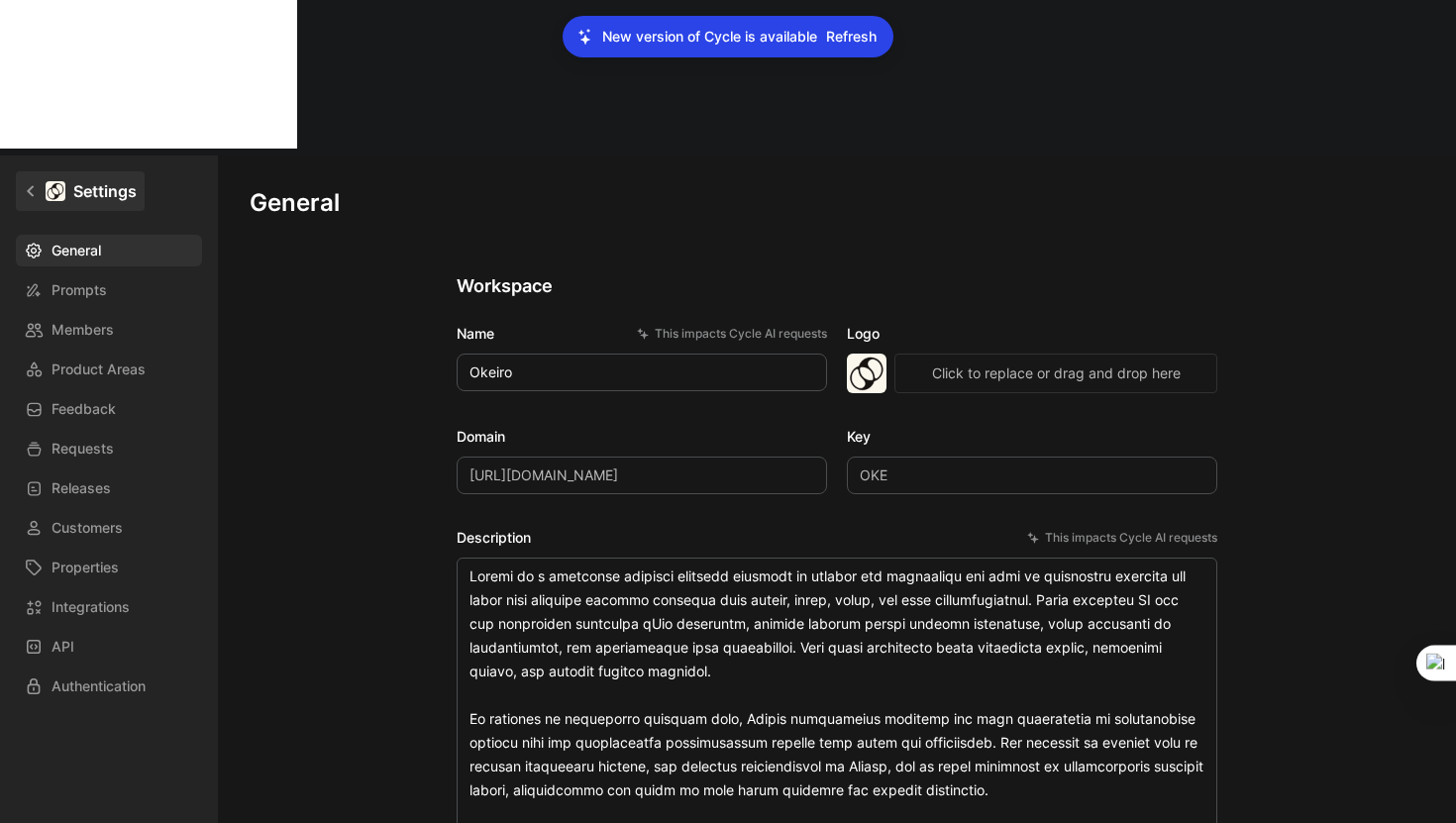 click on "Settings" at bounding box center [80, 191] 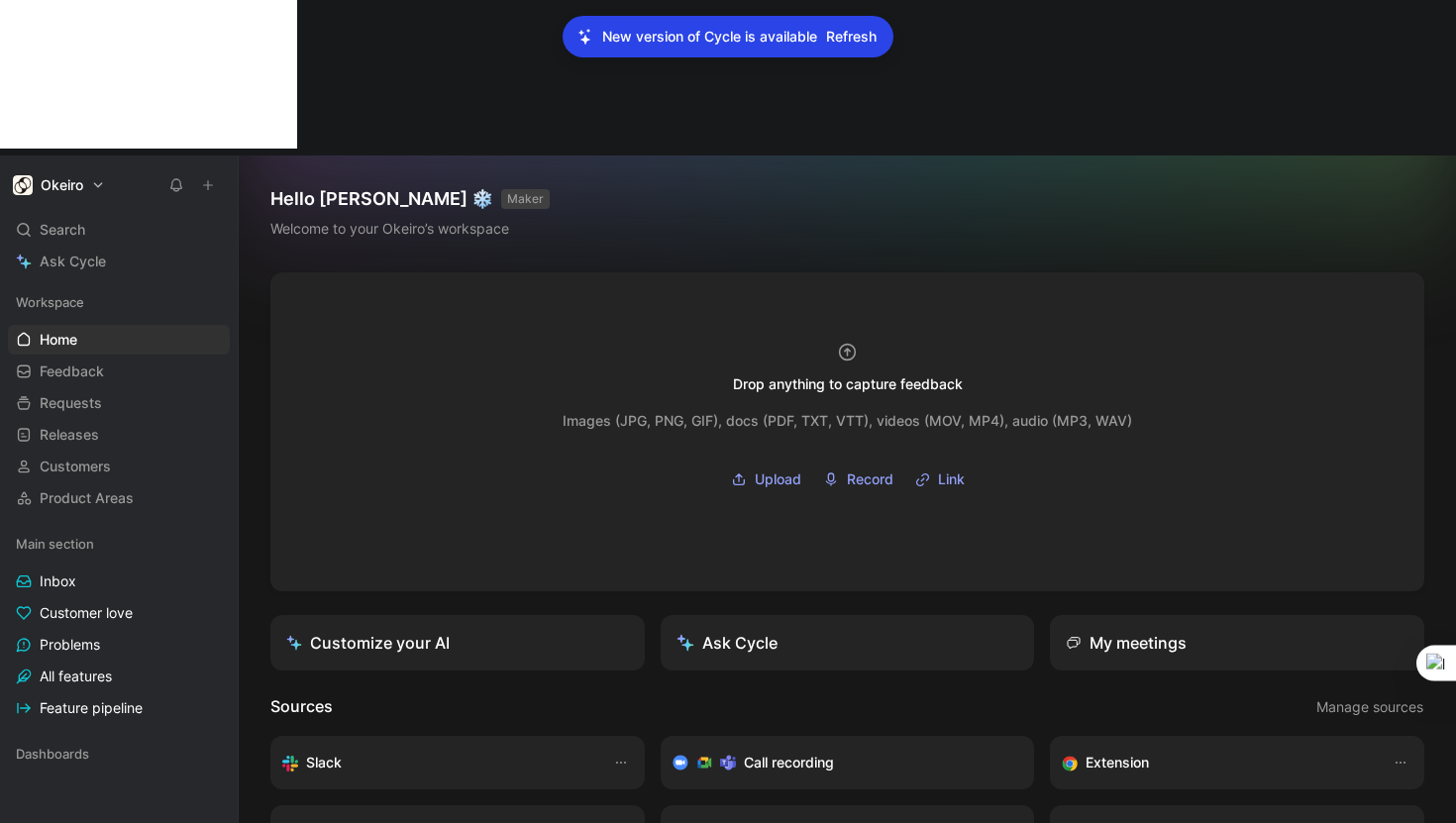 click on "Okeiro Search ⌘ K Ask Cycle Workspace Home G then H Feedback G then F Requests G then R Releases G then L Customers Product Areas Main section Inbox Customer love Problems All features Feature pipeline Dashboards
To pick up a draggable item, press the space bar.
While dragging, use the arrow keys to move the item.
Press space again to drop the item in its new position, or press escape to cancel.
Help center Invite member Hello [PERSON_NAME] ❄️ MAKER Welcome to your Okeiro’s workspace Drop anything to capture feedback Images (JPG, PNG, GIF), docs (PDF, TXT, VTT), videos (MOV, MP4), audio (MP3, WAV) Upload Record Link Customize your AI Ask Cycle My meetings Sources Manage sources Slack Call recording Extension Email Zapier Cycle API What’s new in Cycle Introducing Drop island Drop images or video/audio/PDF files into the drop zone to create new feedback docs along with their transcript. Learn more Your feedback on Autopilot Learn more Introducing Call recording Learn more" at bounding box center (728, 411) 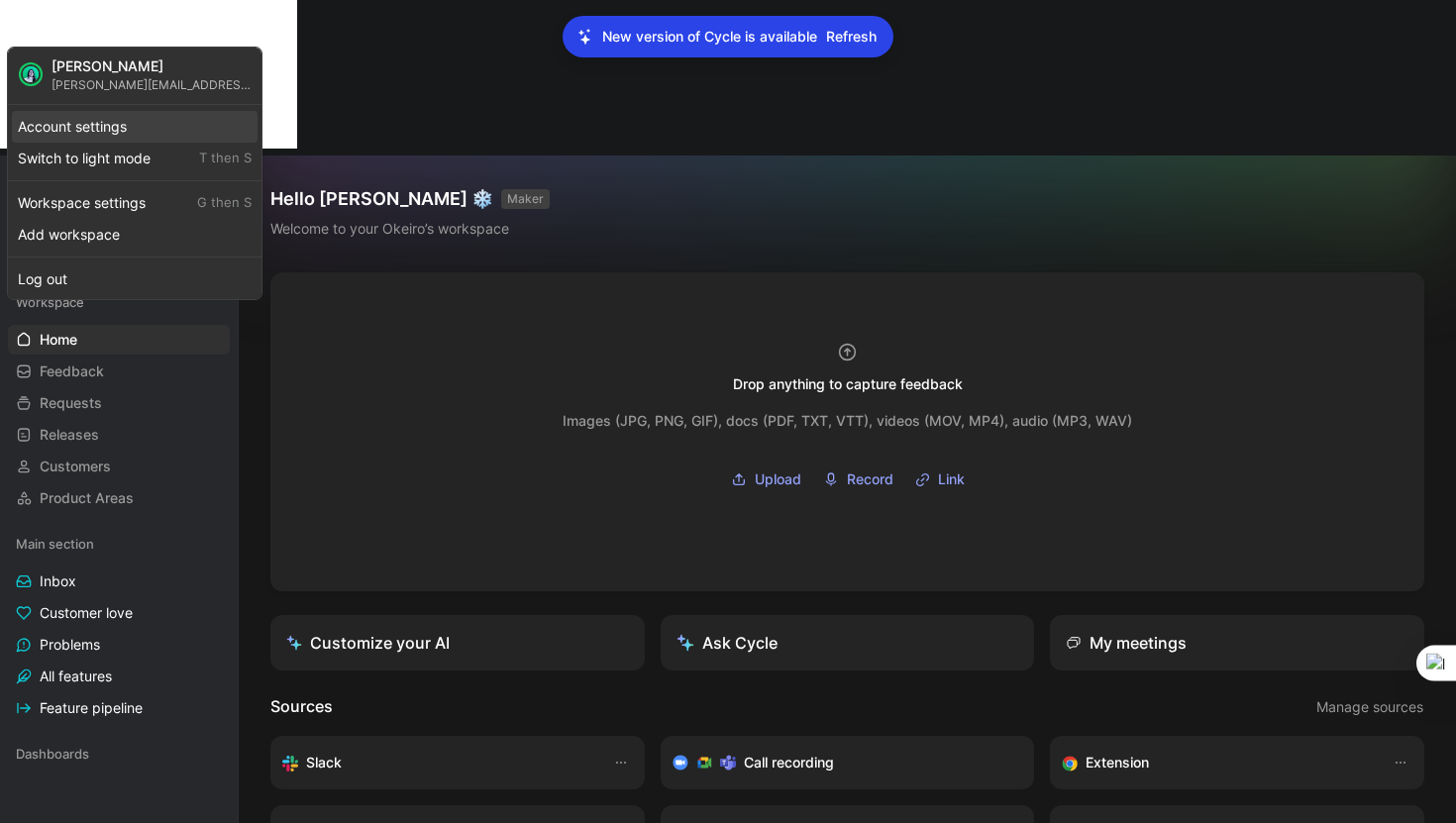 click on "Account settings" at bounding box center [135, 127] 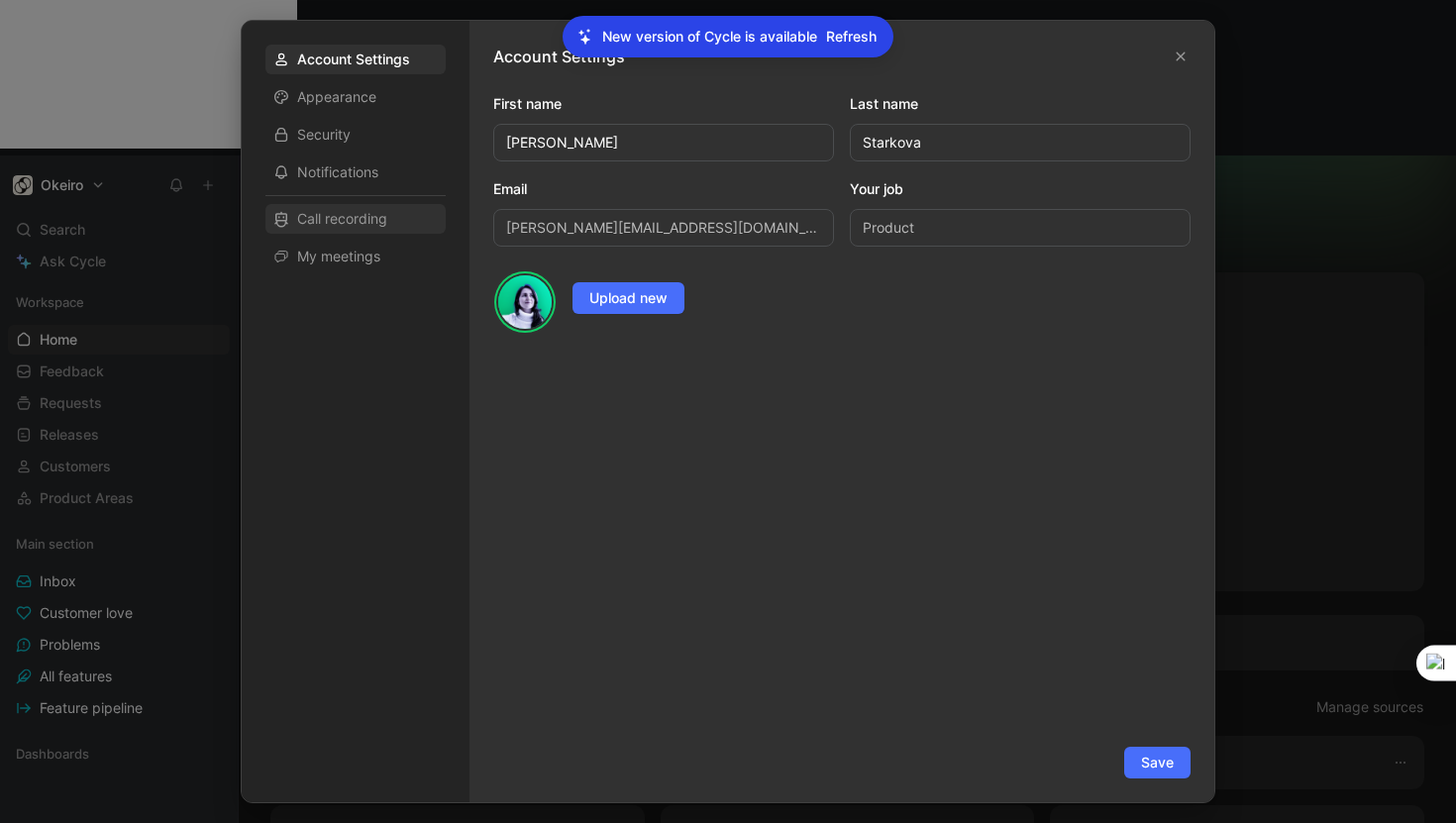 click on "Call recording" at bounding box center [342, 219] 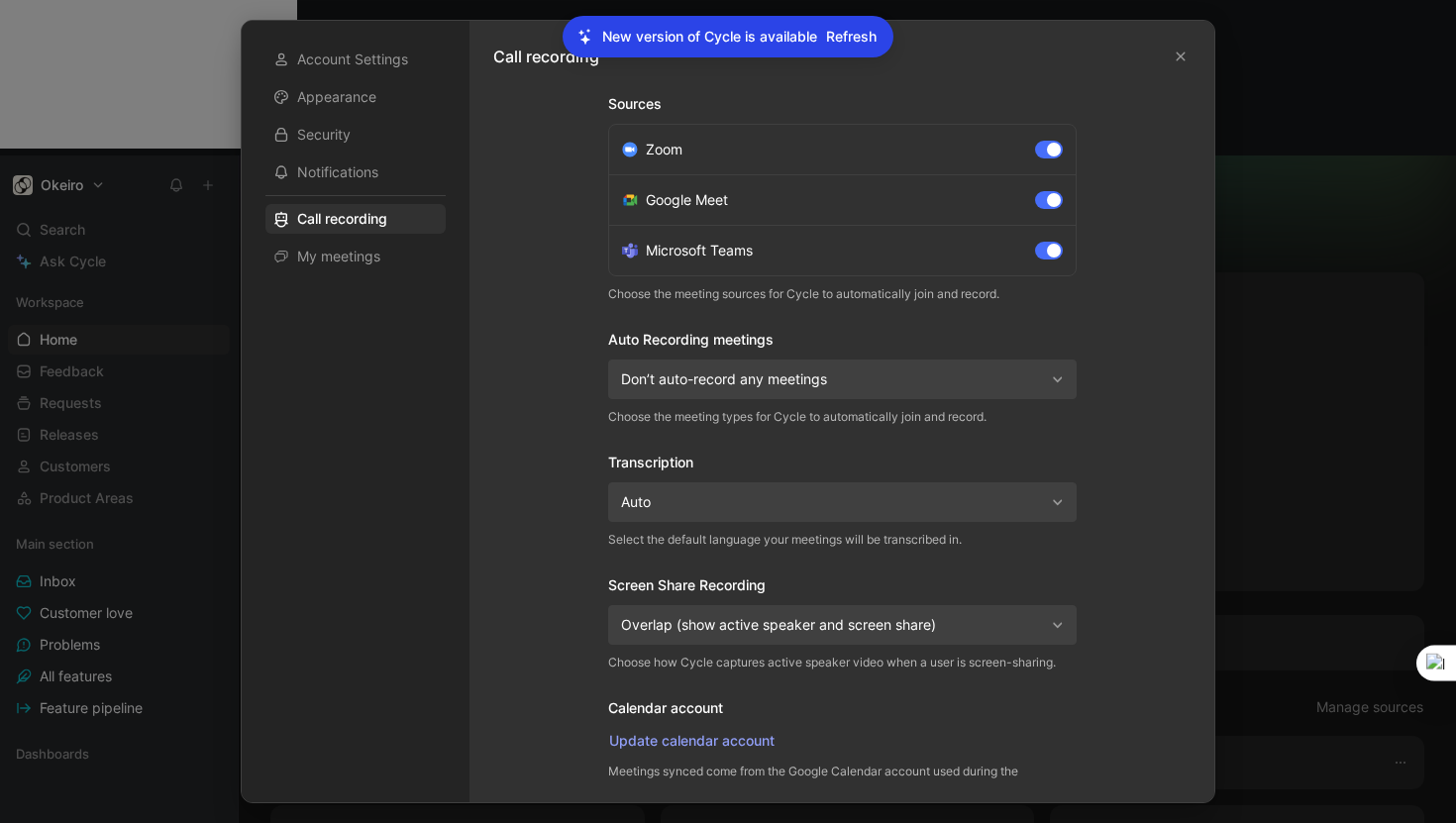 click on "Don’t auto-record any meetings" at bounding box center (833, 379) 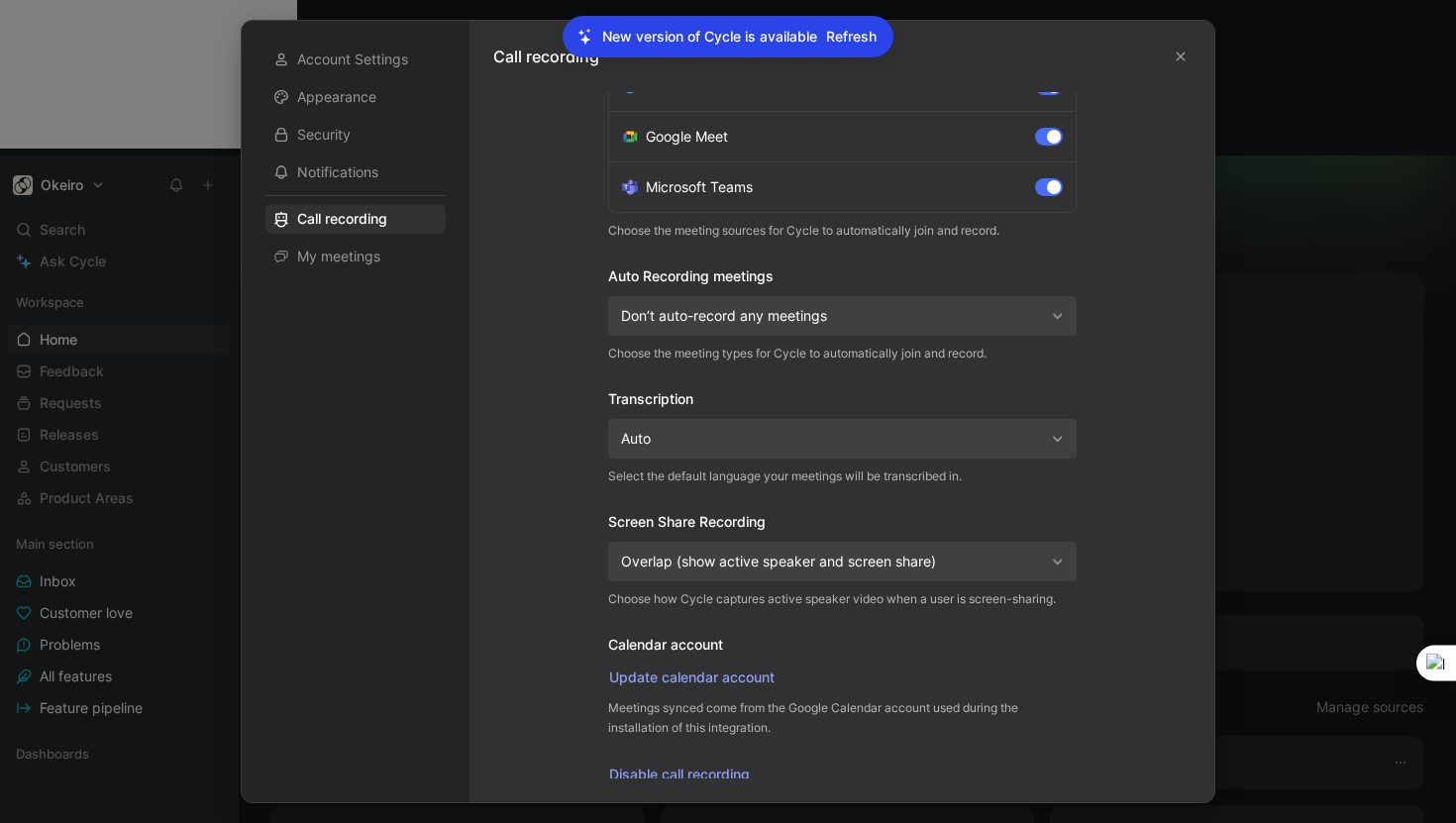 scroll, scrollTop: 72, scrollLeft: 0, axis: vertical 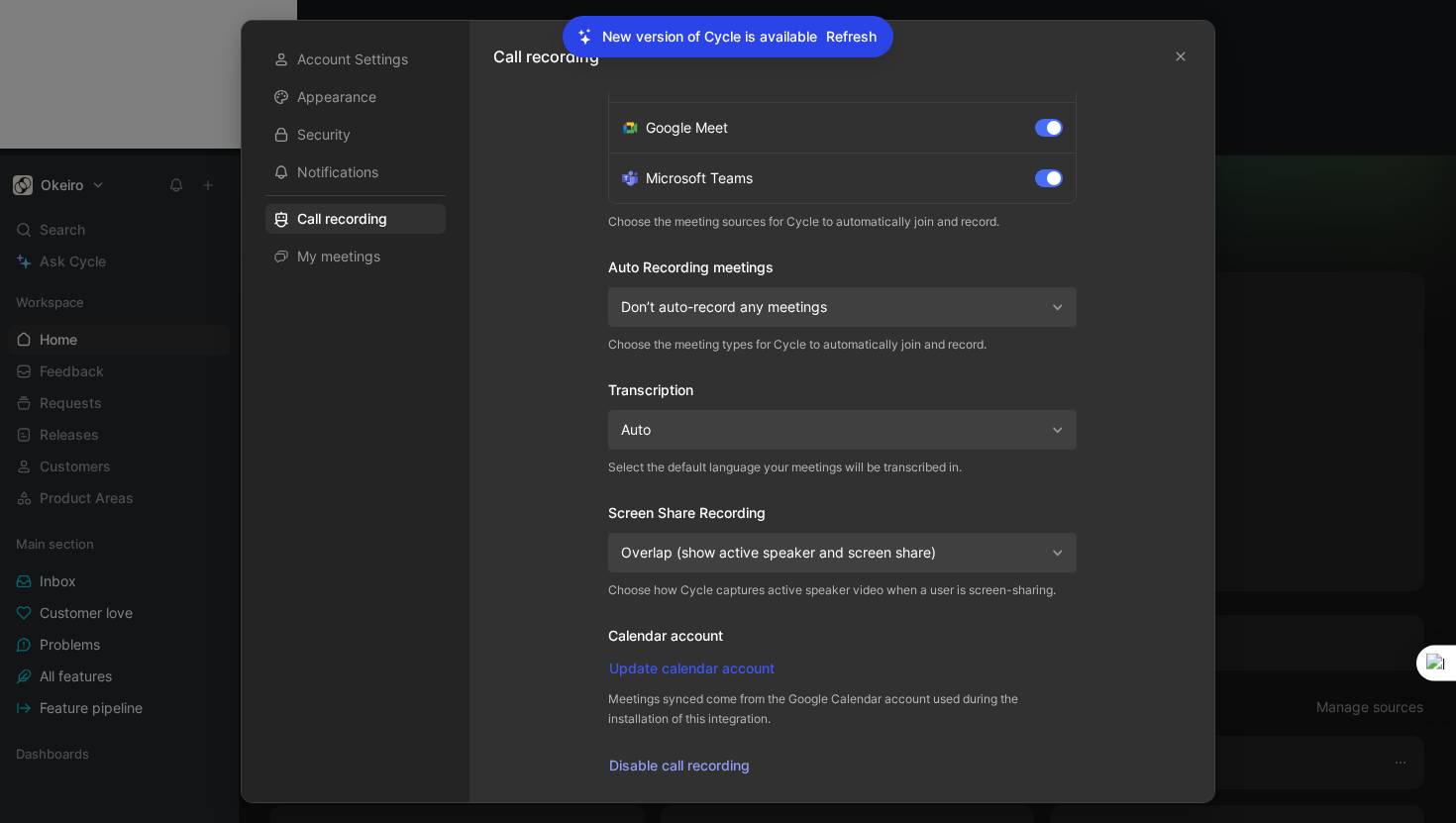 click on "Update calendar account" at bounding box center [691, 669] 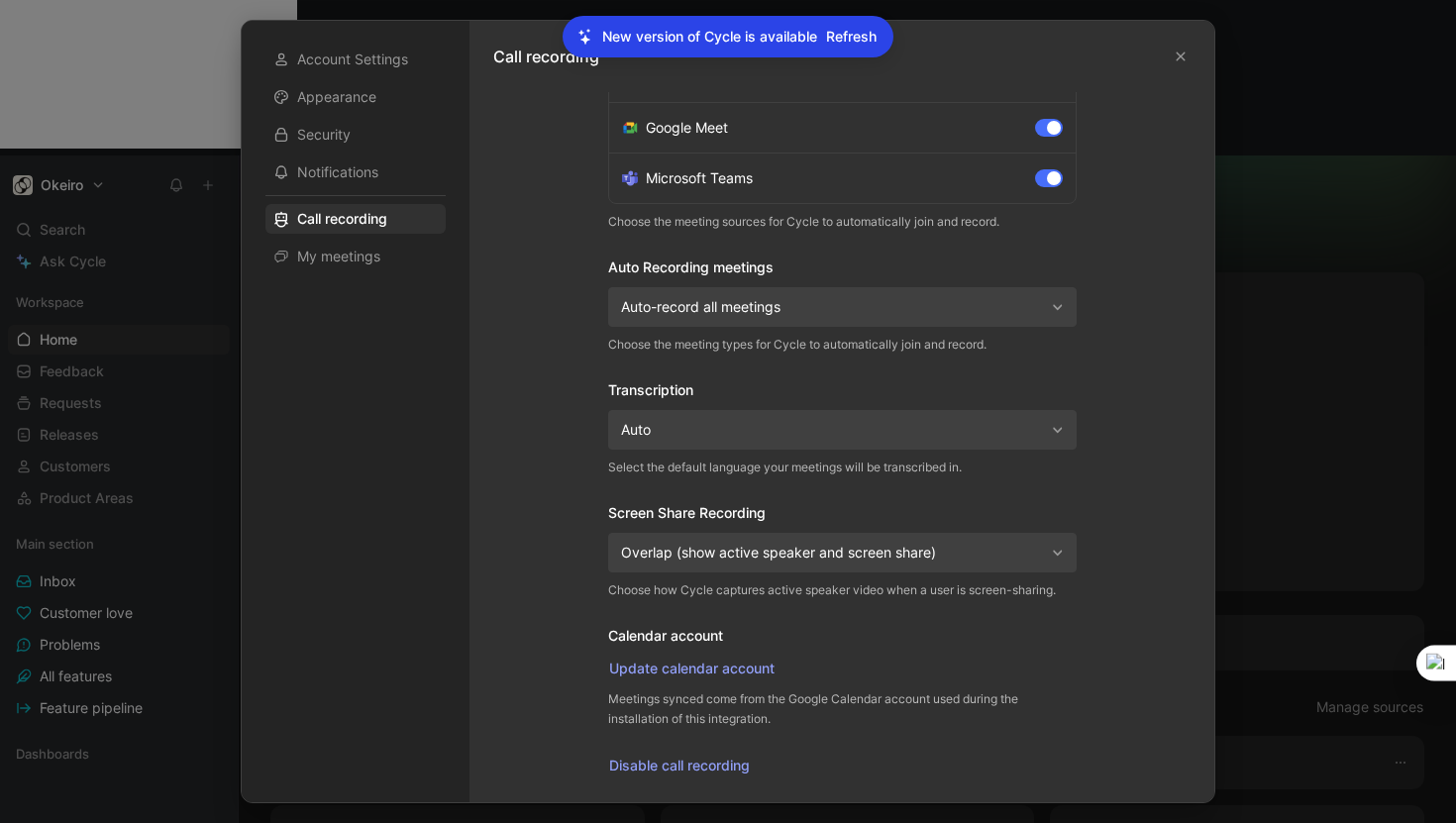 scroll, scrollTop: 0, scrollLeft: 0, axis: both 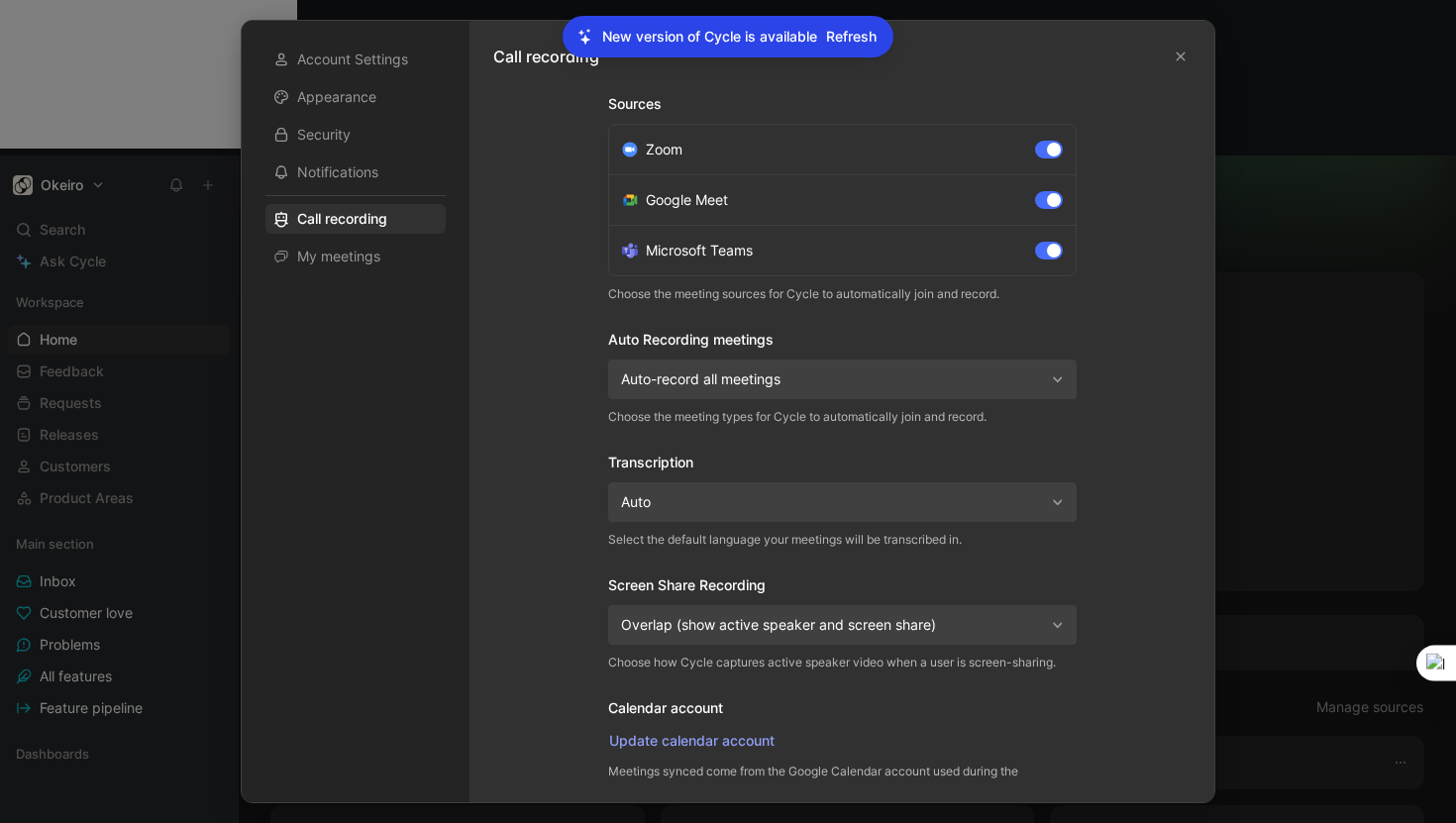 click on "Auto" at bounding box center (842, 502) 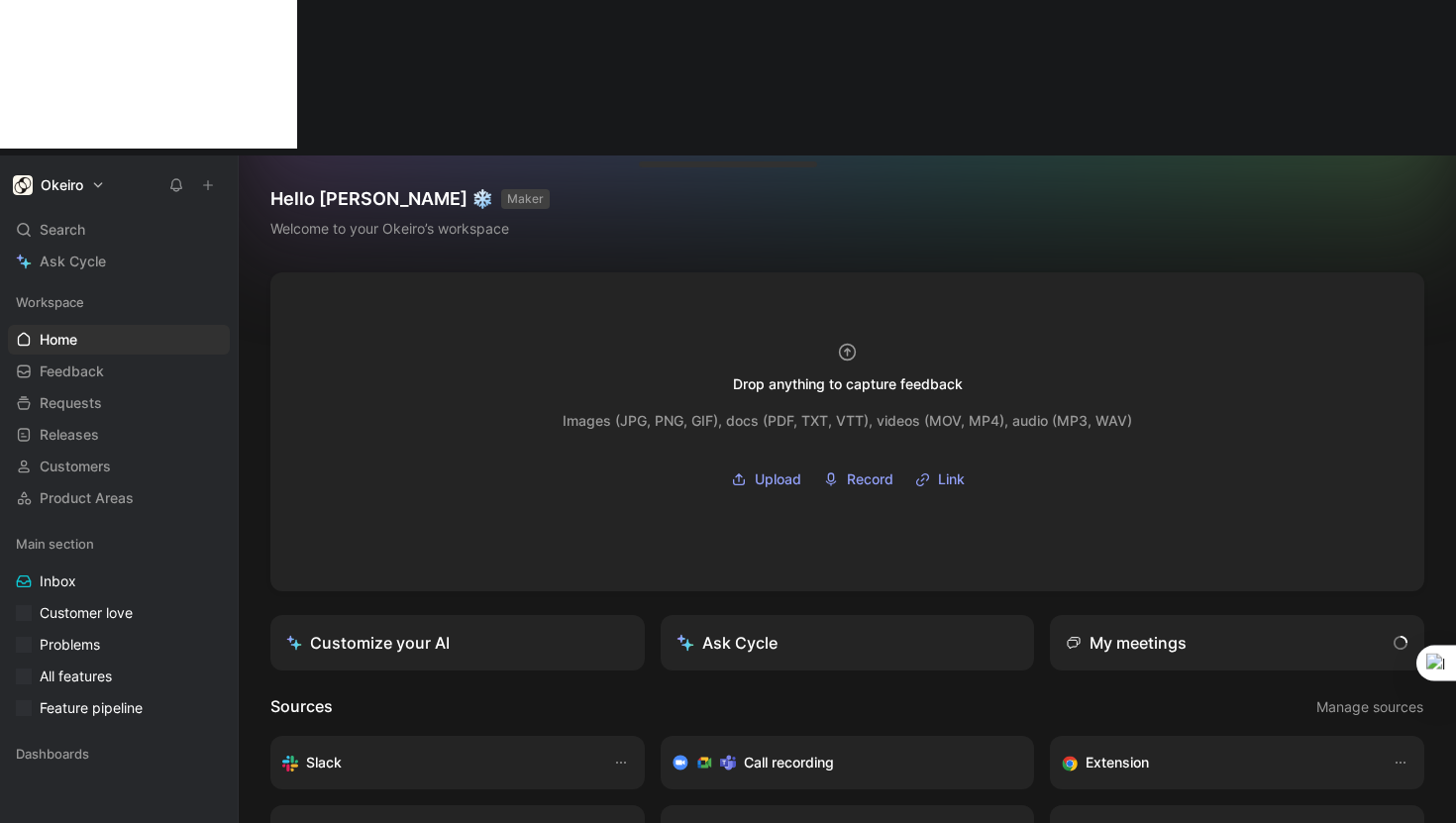 scroll, scrollTop: 0, scrollLeft: 0, axis: both 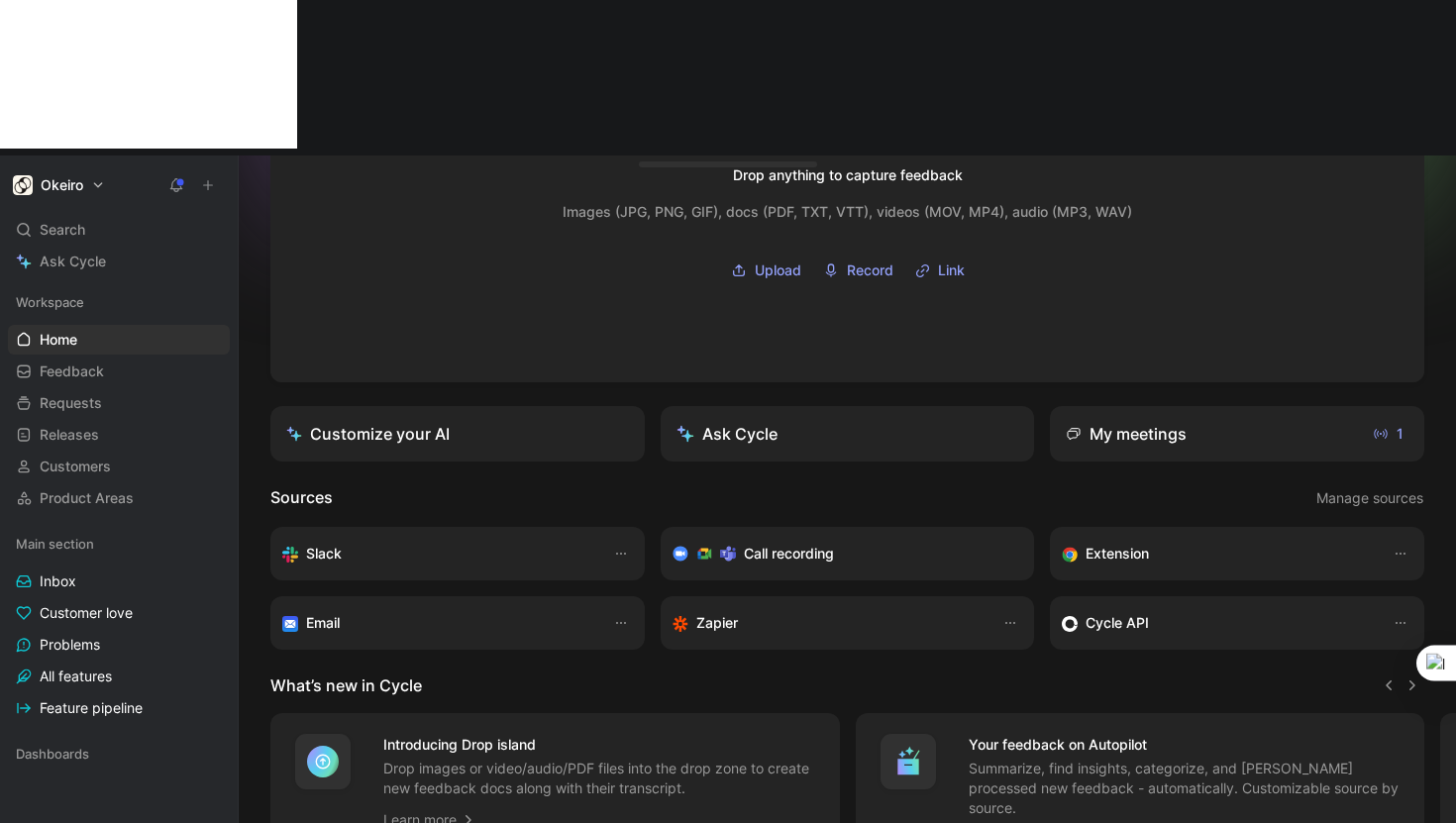 click on "Okeiro Search ⌘ K Ask Cycle Workspace Home G then H Feedback G then F Requests G then R Releases G then L Customers Product Areas Main section Inbox Customer love Problems All features Feature pipeline Dashboards
To pick up a draggable item, press the space bar.
While dragging, use the arrow keys to move the item.
Press space again to drop the item in its new position, or press escape to cancel.
Help center Invite member Hello Olga ❄️ MAKER Welcome to your Okeiro’s workspace Drop anything to capture feedback Images (JPG, PNG, GIF), docs (PDF, TXT, VTT), videos (MOV, MP4), audio (MP3, WAV) Upload Record Link Customize your AI Ask Cycle My meetings 1 Sources Manage sources Slack Call recording Extension Email Zapier Cycle API What’s new in Cycle Introducing Drop island Drop images or video/audio/PDF files into the drop zone to create new feedback docs along with their transcript. Learn more Your feedback on Autopilot Learn more Introducing Call recording Learn more" at bounding box center [728, 411] 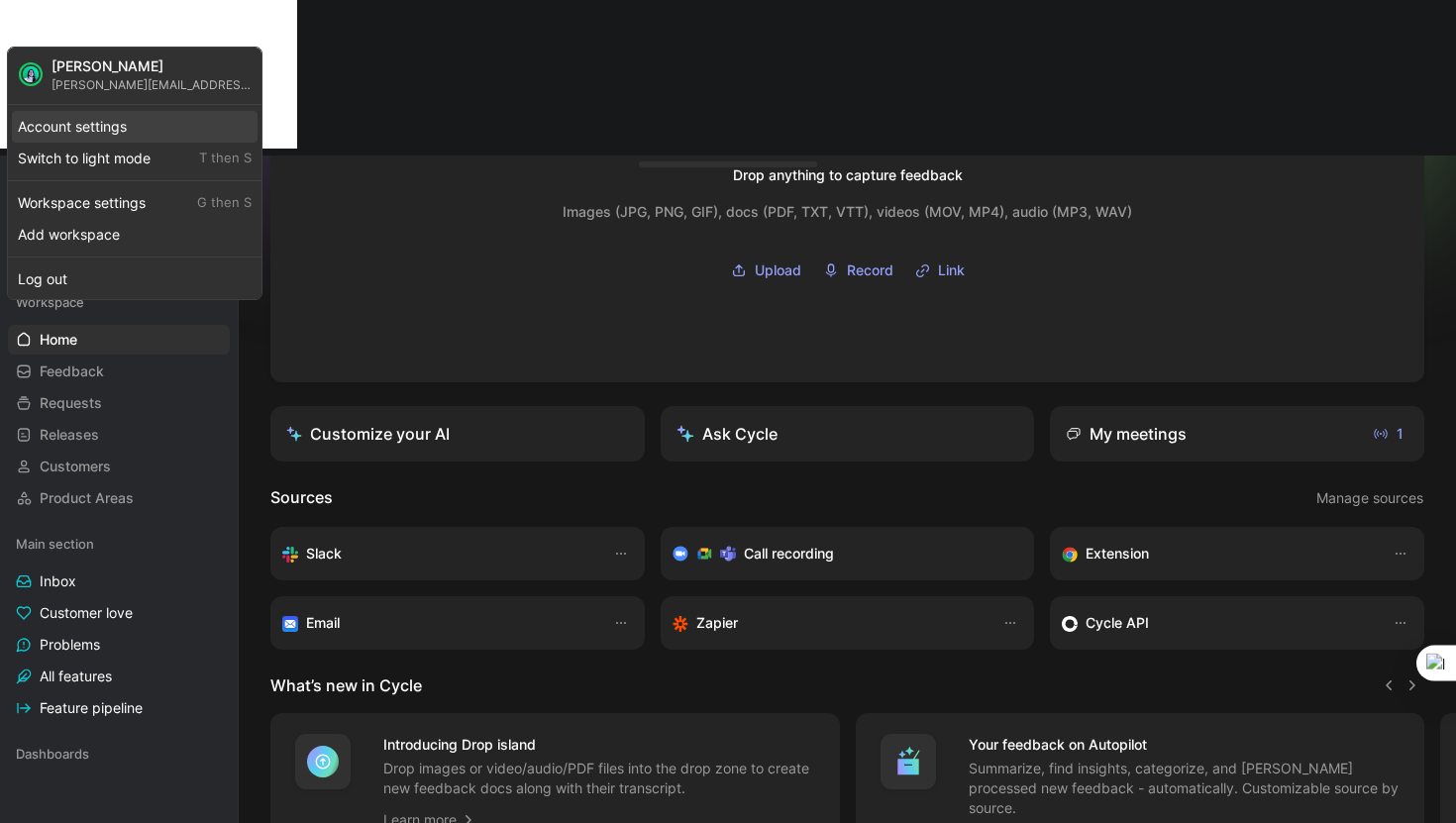 click on "Account settings" at bounding box center (135, 127) 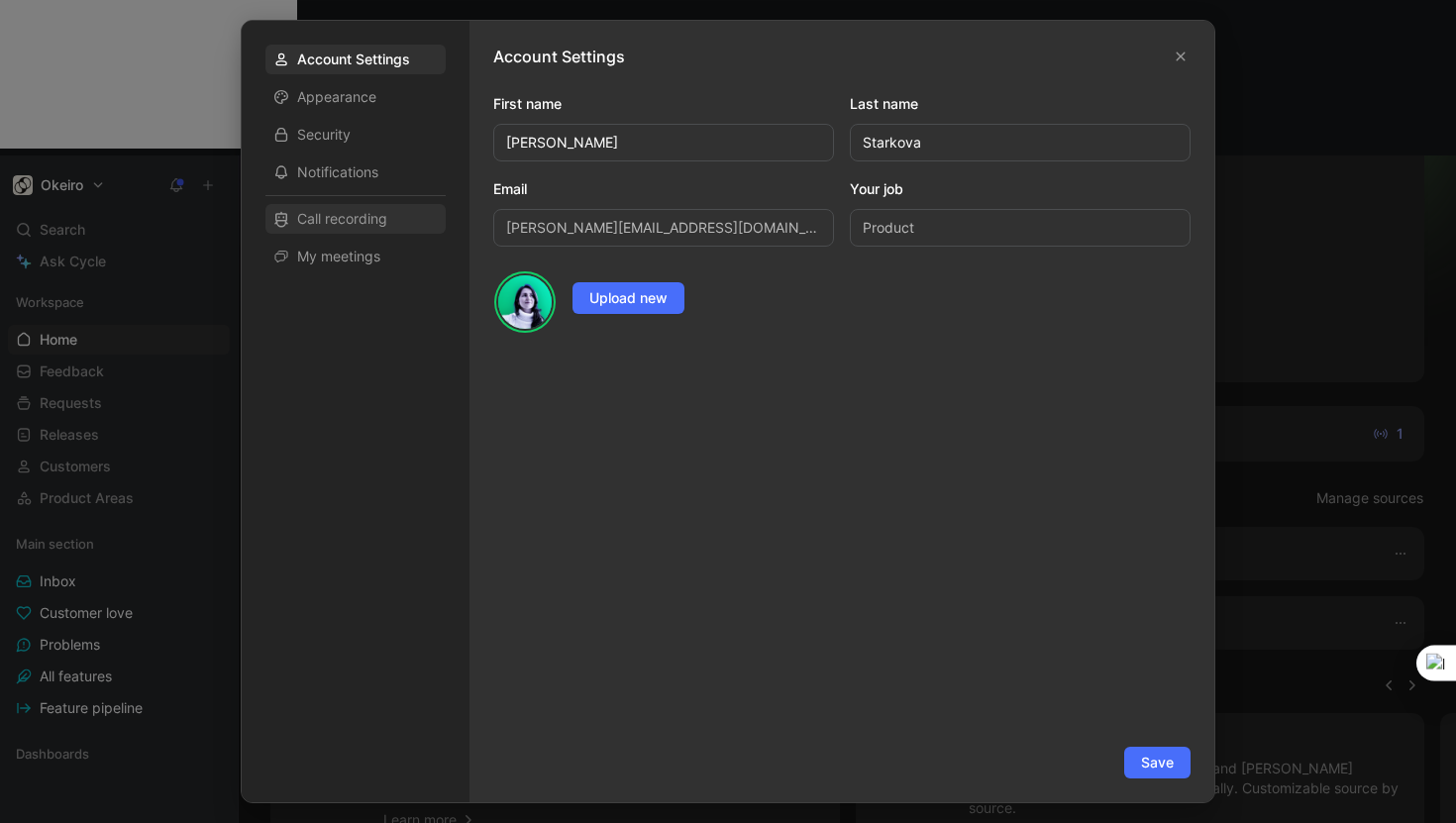 click on "Call recording" at bounding box center [342, 219] 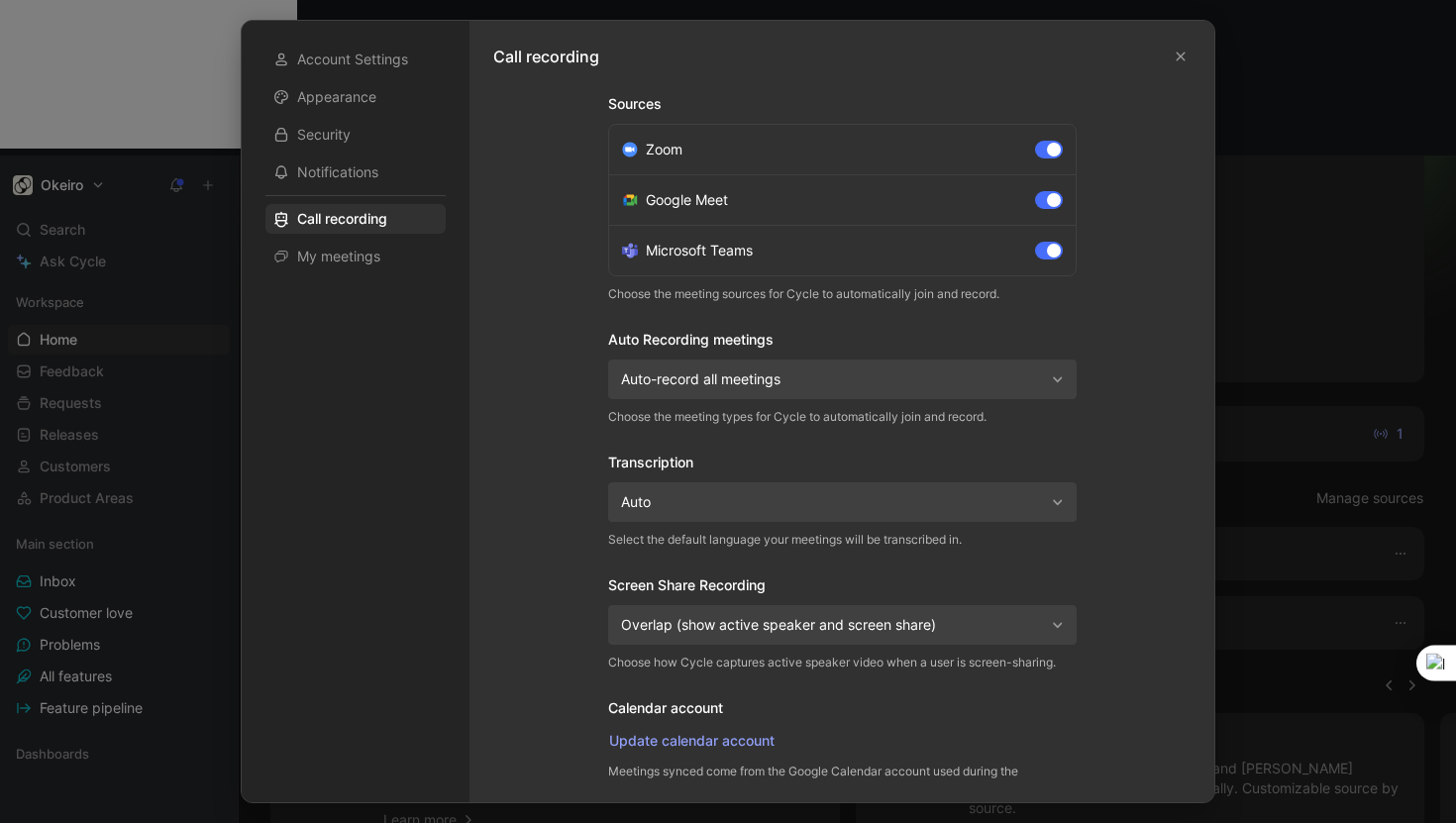 click on "Auto-record all meetings" at bounding box center (833, 379) 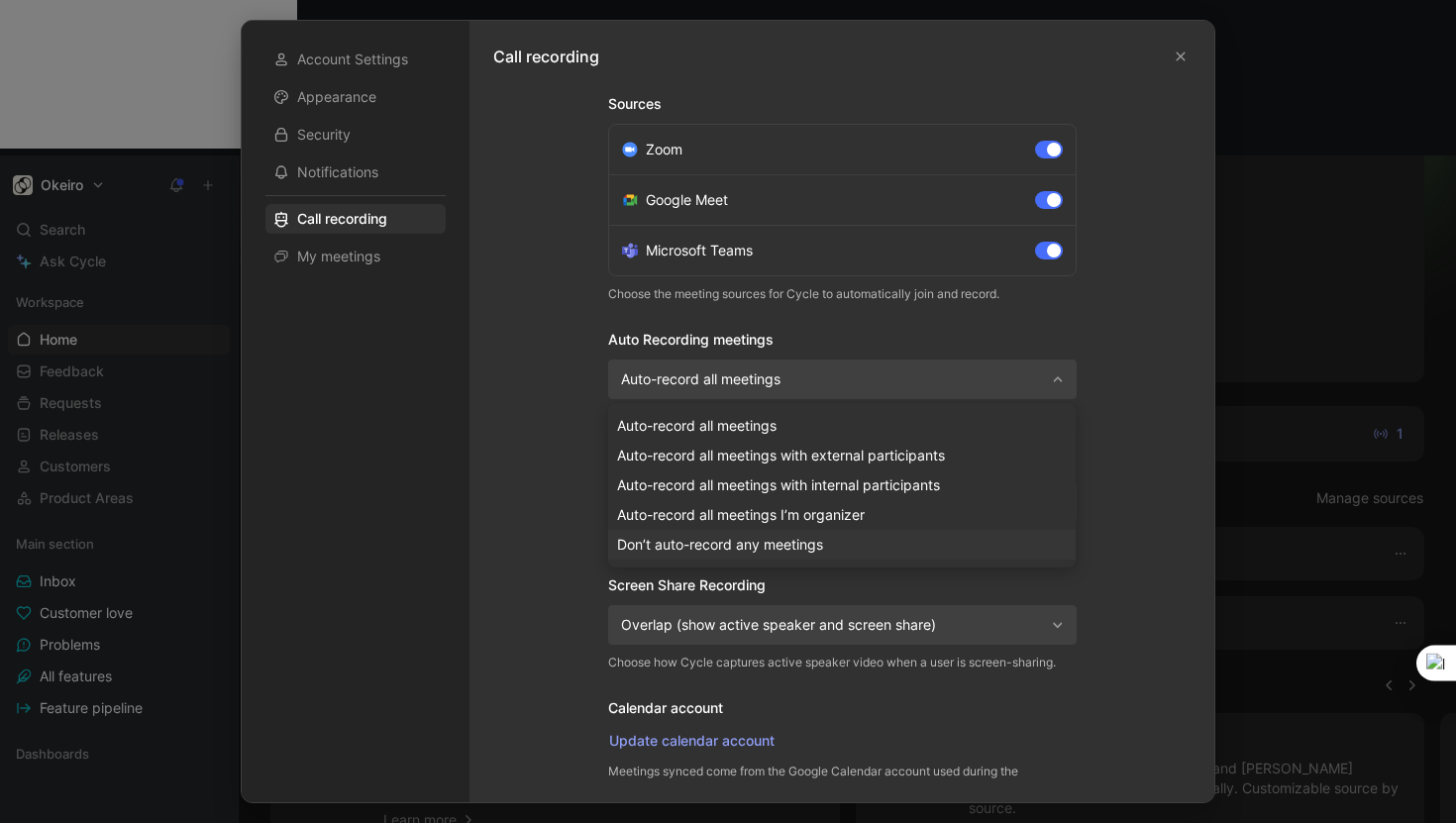 click on "Don’t auto-record any meetings" at bounding box center (720, 544) 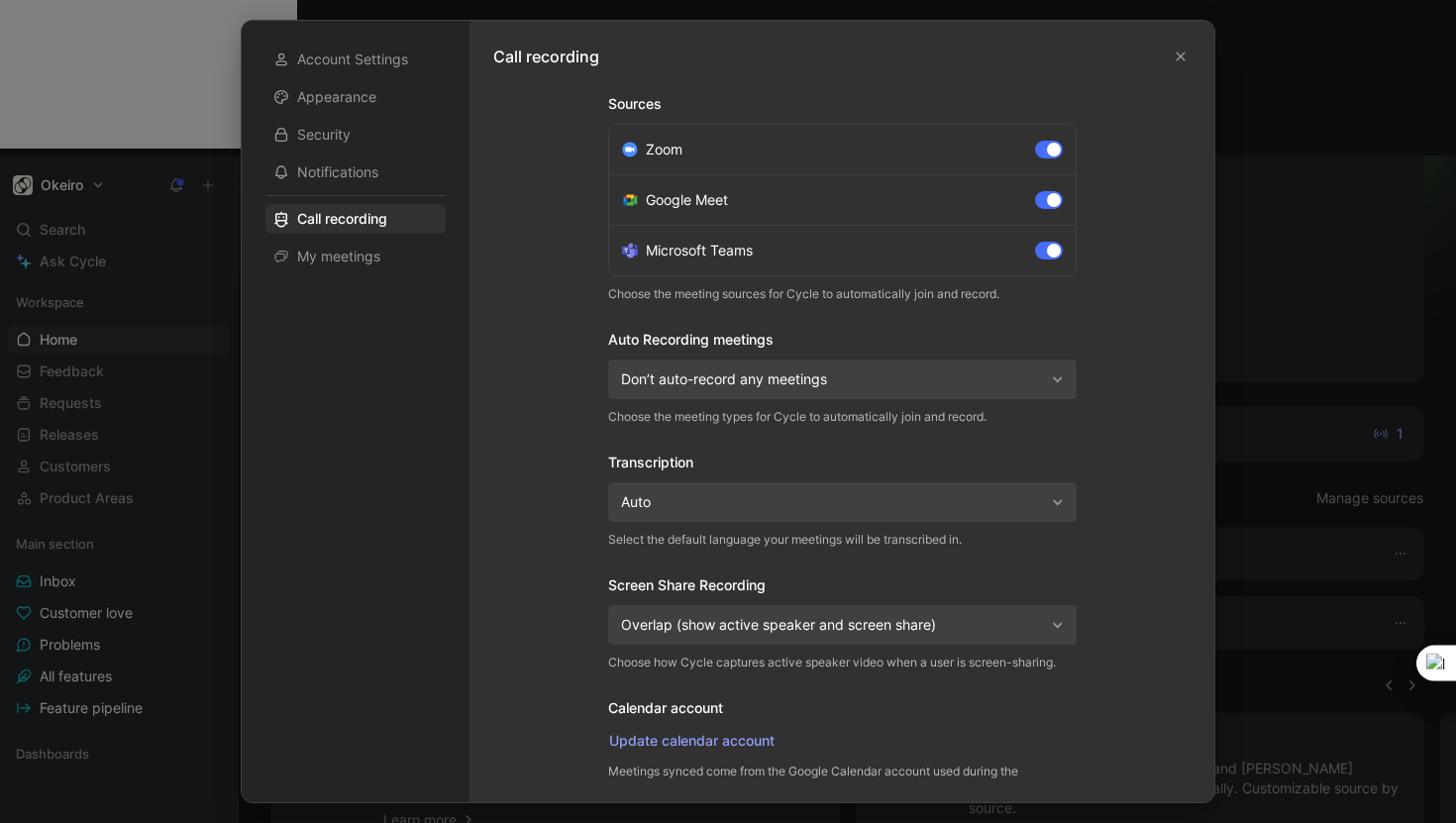 scroll, scrollTop: 72, scrollLeft: 0, axis: vertical 